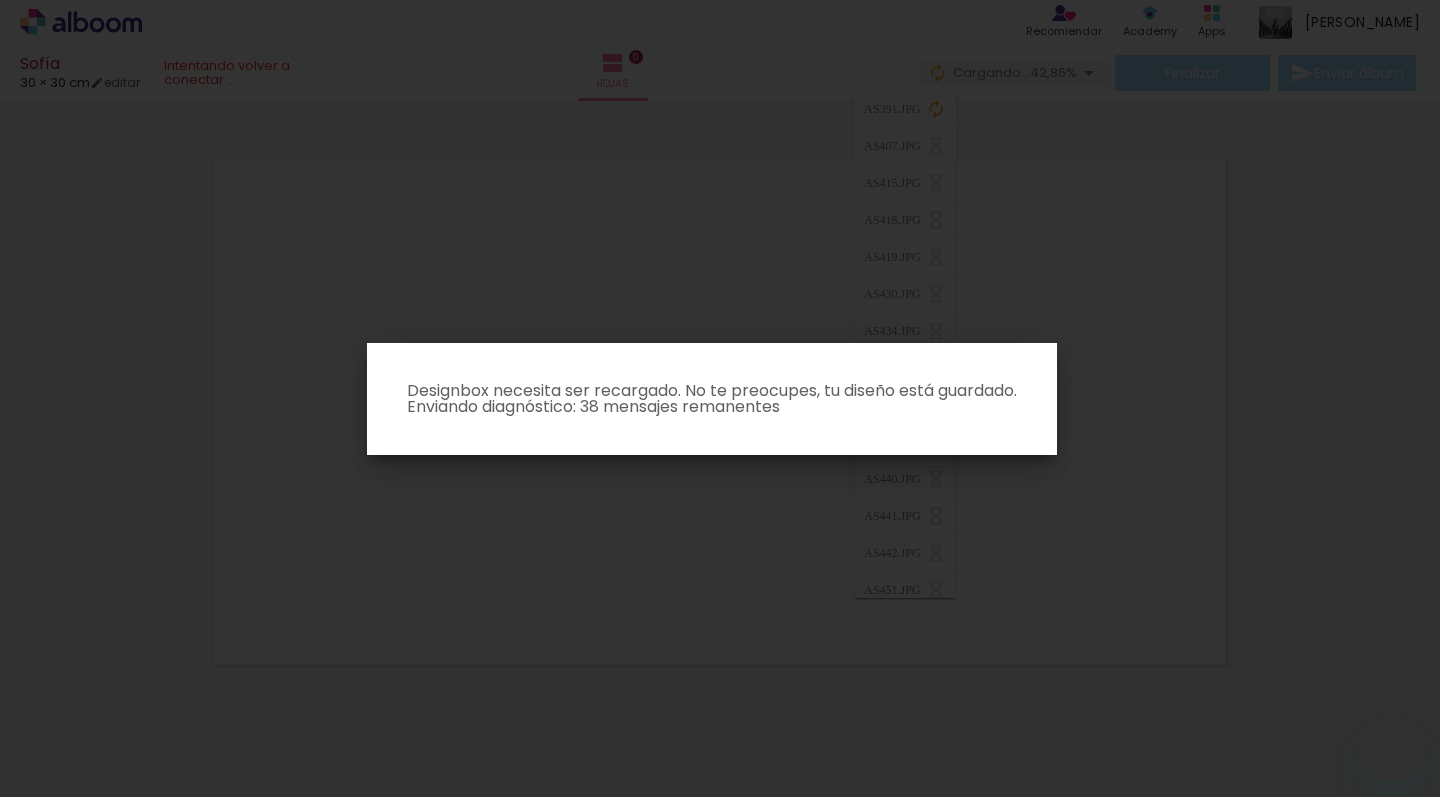 scroll, scrollTop: 0, scrollLeft: 0, axis: both 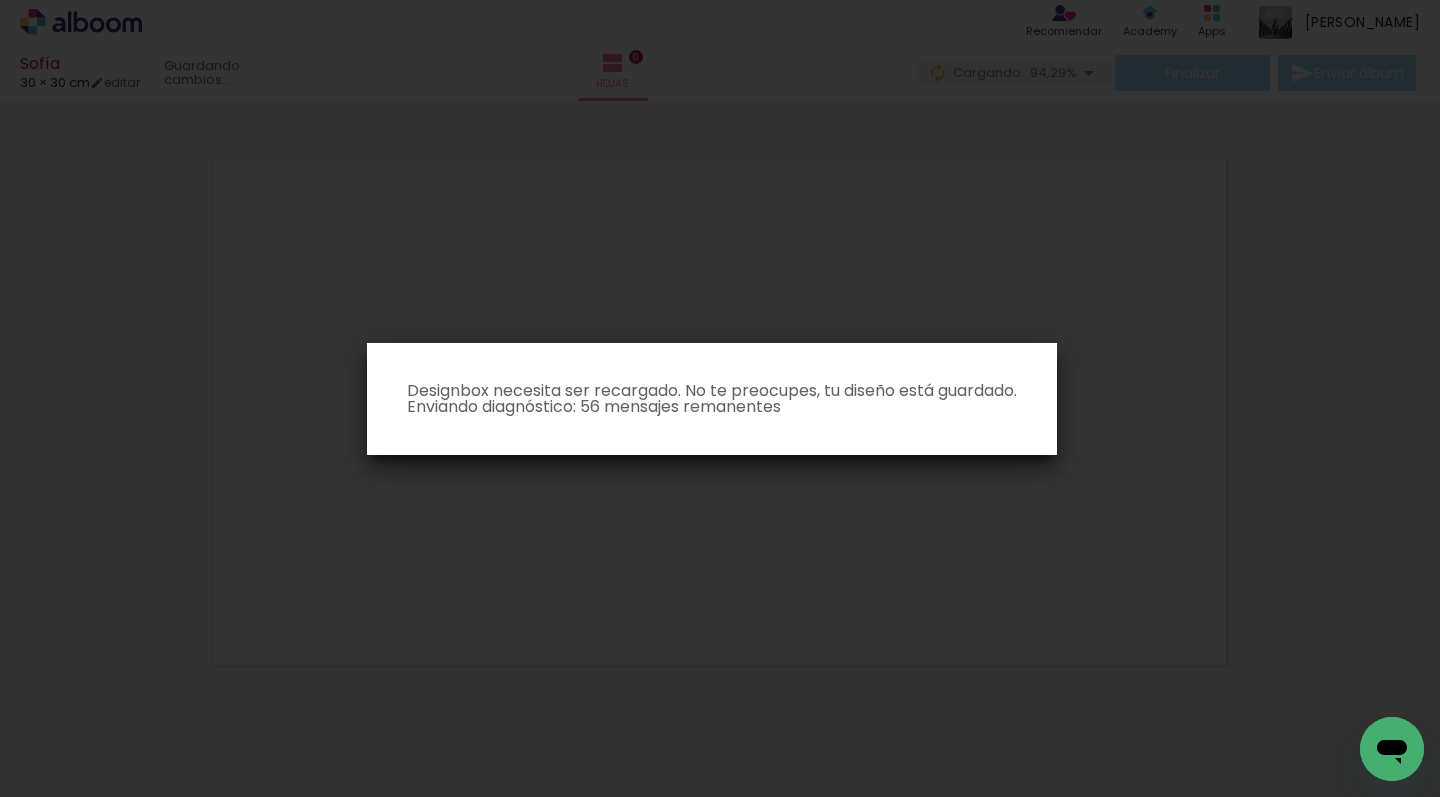 click on "Designbox necesita ser recargado. No te preocupes, tu diseño está guardado.  Enviando diagnóstico: 56 mensajes remanentes" at bounding box center [712, 399] 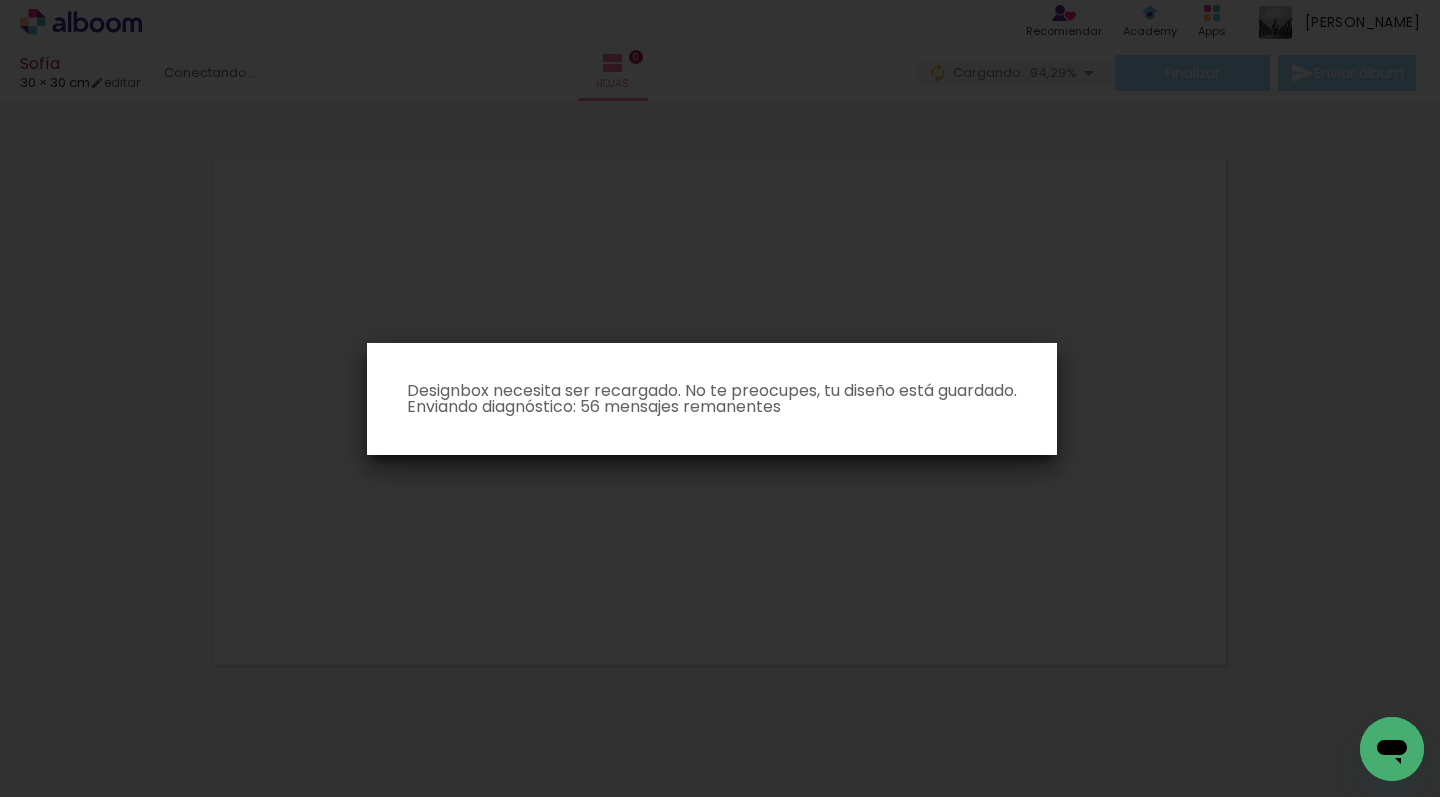 click on "Designbox necesita ser recargado. No te preocupes, tu diseño está guardado.  Enviando diagnóstico: 56 mensajes remanentes" at bounding box center (712, 399) 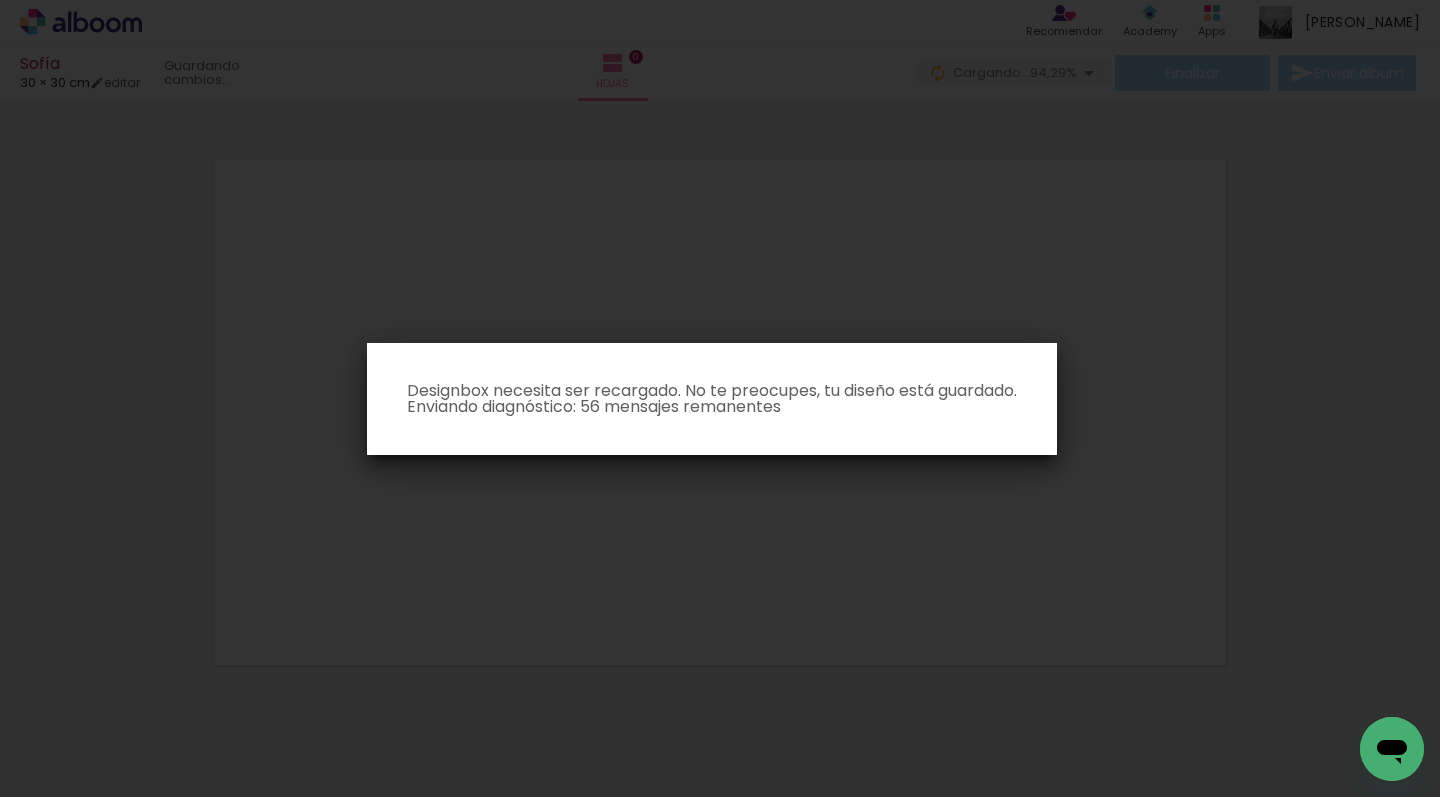 click on "Designbox necesita ser recargado. No te preocupes, tu diseño está guardado.  Enviando diagnóstico: 56 mensajes remanentes" at bounding box center [712, 399] 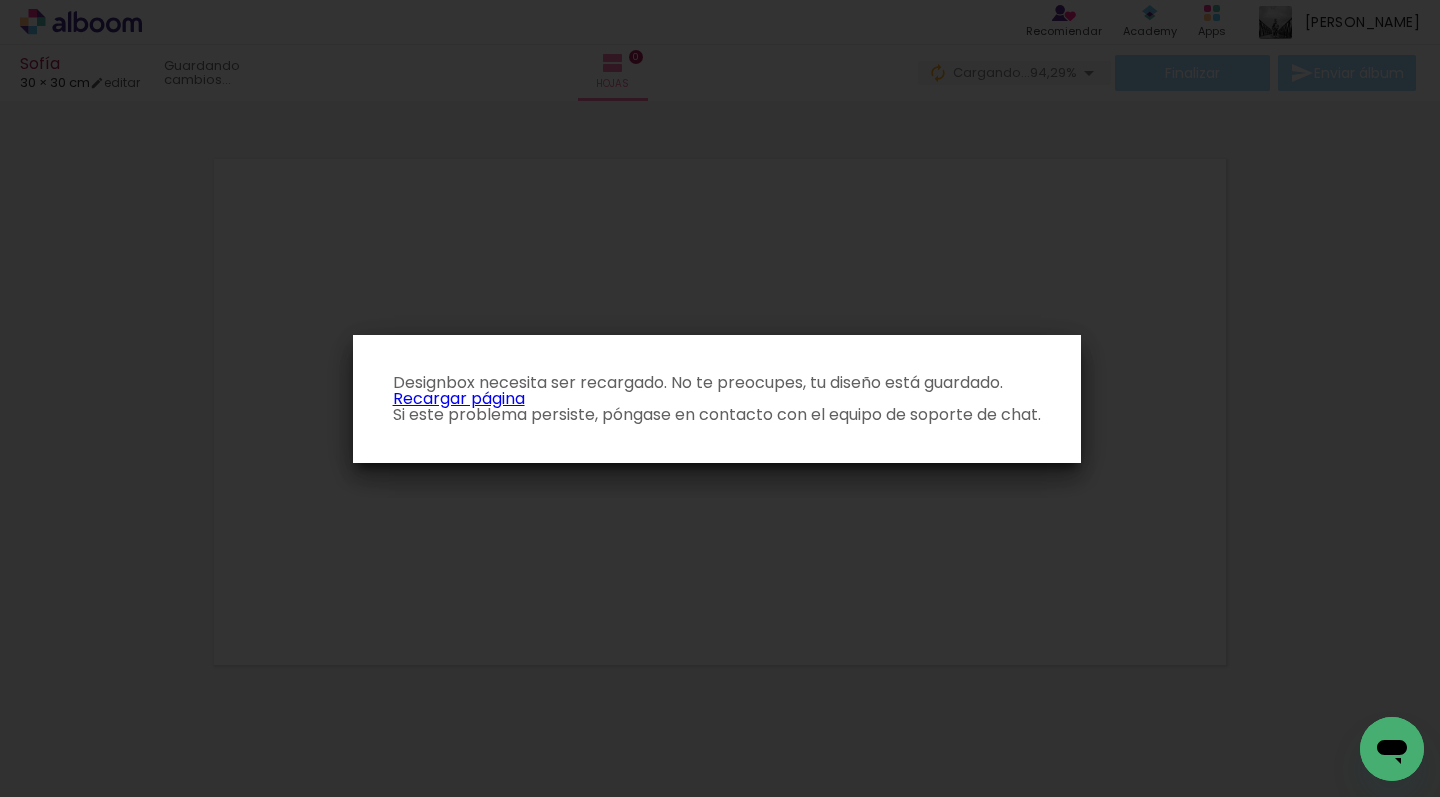 click on "Recargar página" at bounding box center (459, 398) 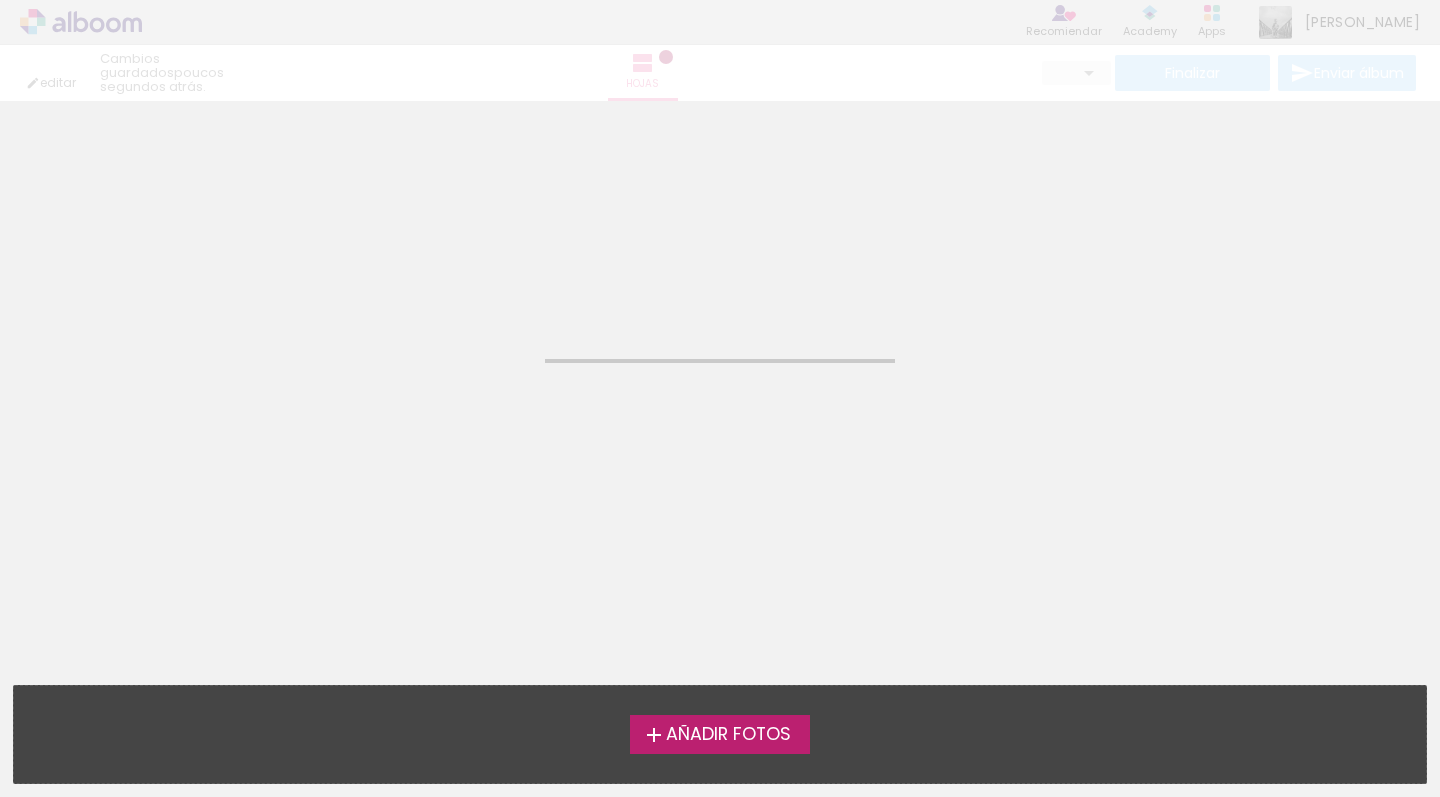 scroll, scrollTop: 0, scrollLeft: 0, axis: both 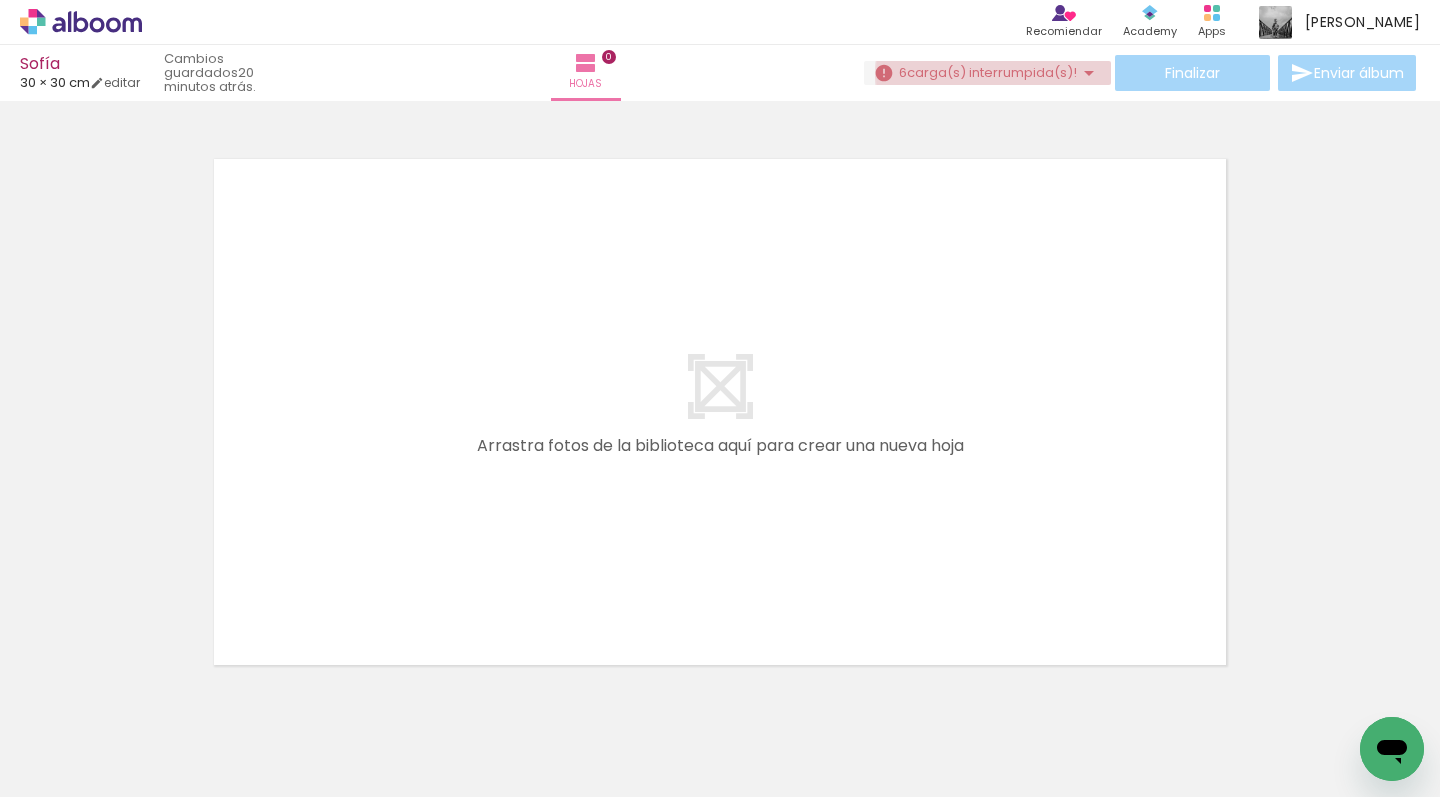 click on "carga(s) interrumpida(s)!" at bounding box center [992, 72] 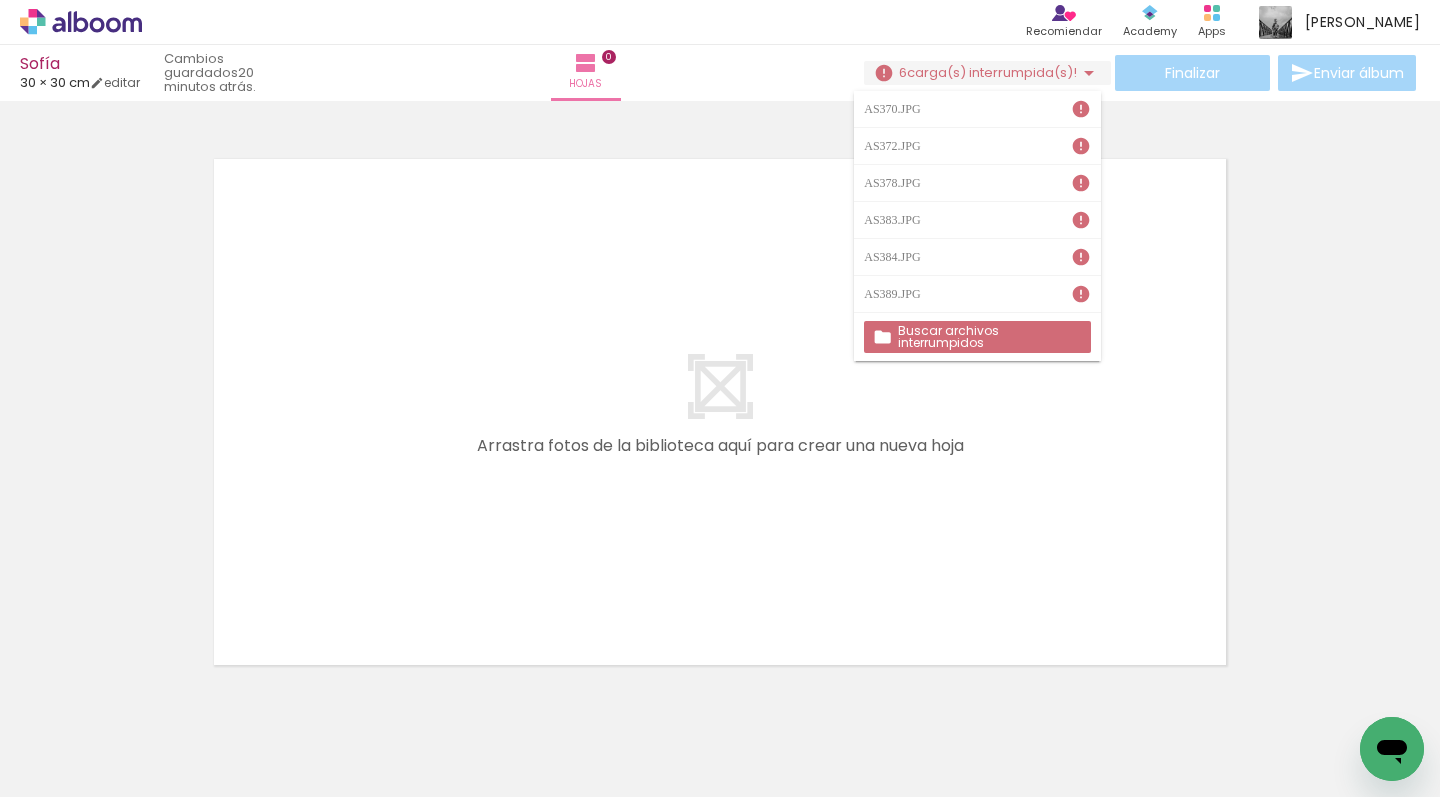 click on "Buscar archivos interrumpidos" at bounding box center (0, 0) 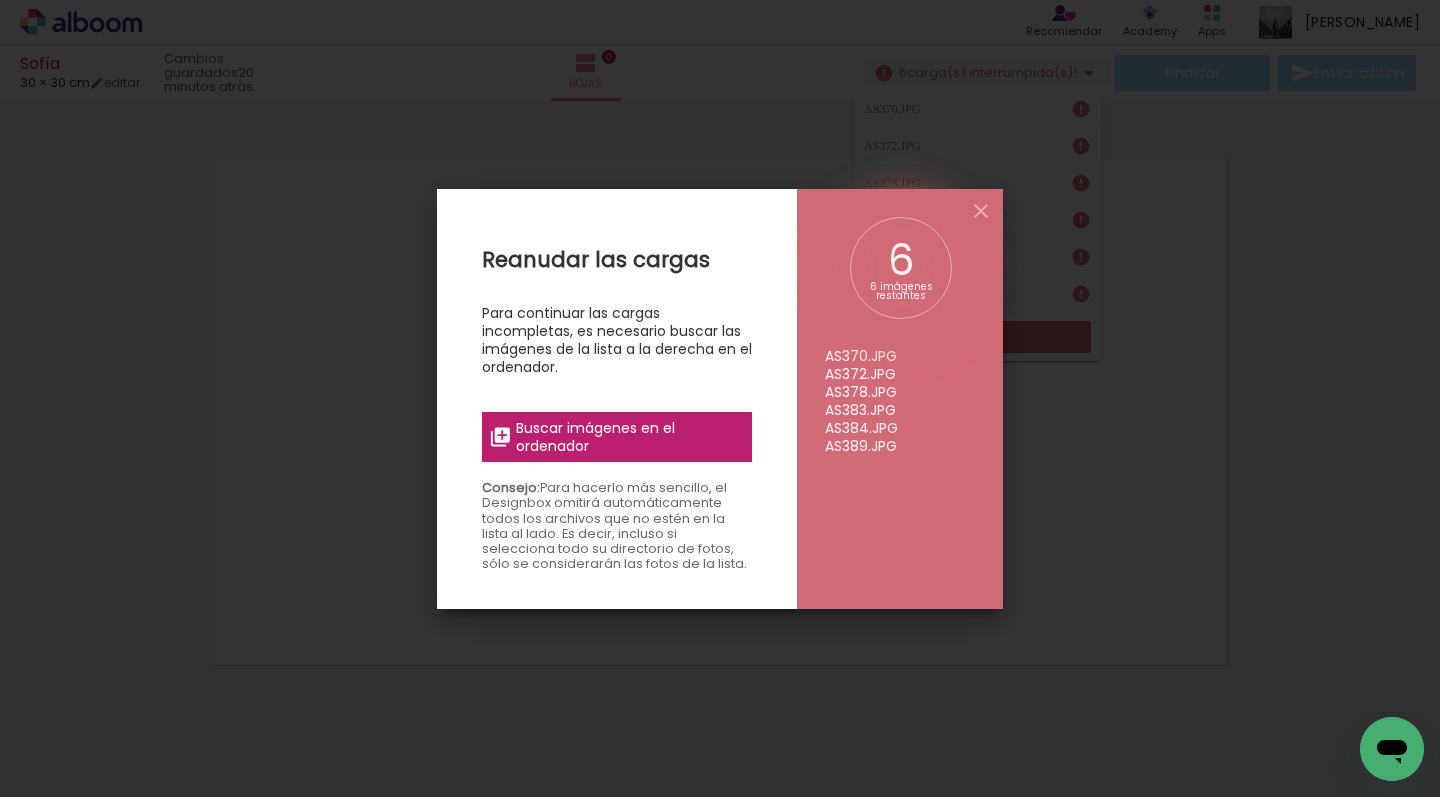 click on "Buscar imágenes en el ordenador" at bounding box center [628, 437] 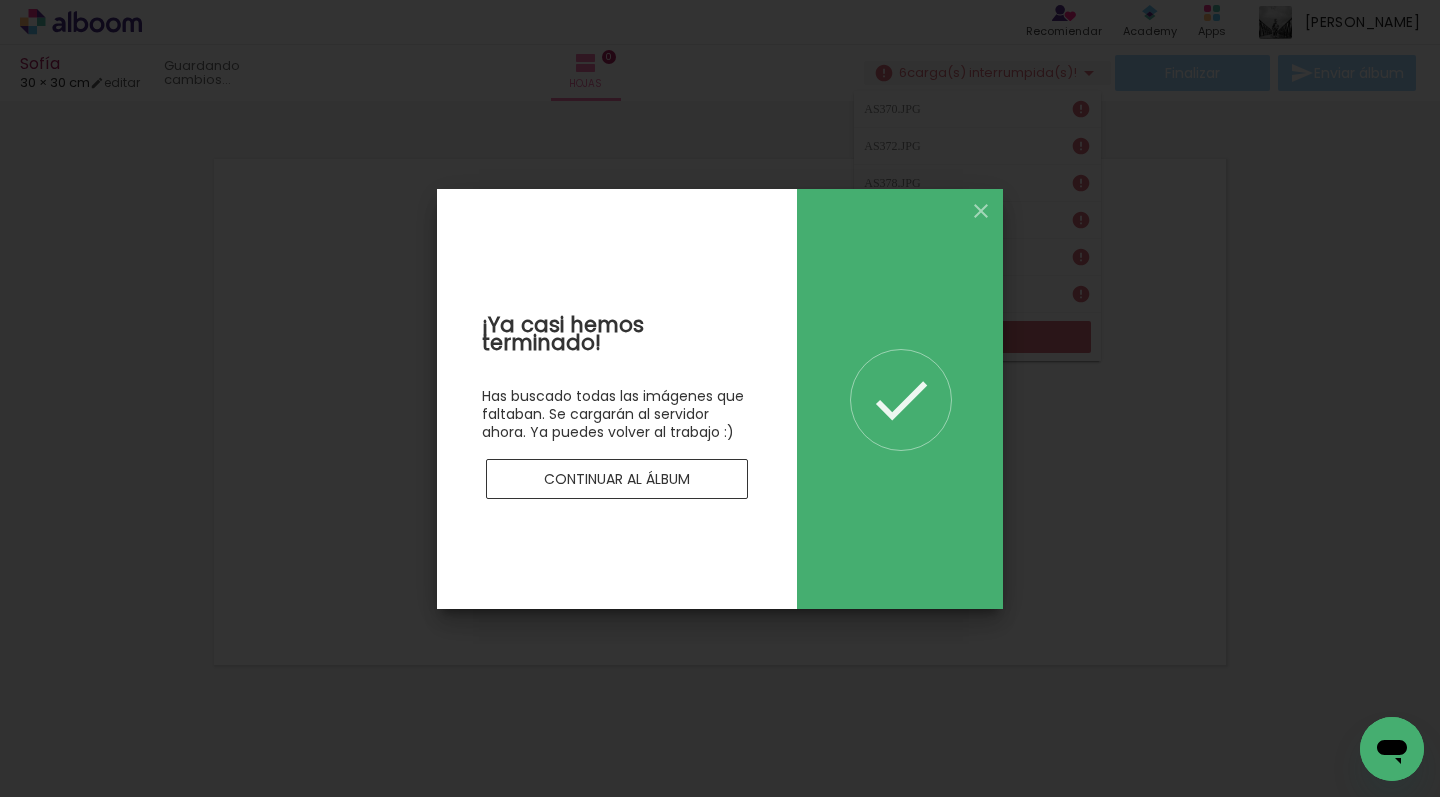 click on "Continuar al álbum" at bounding box center [617, 479] 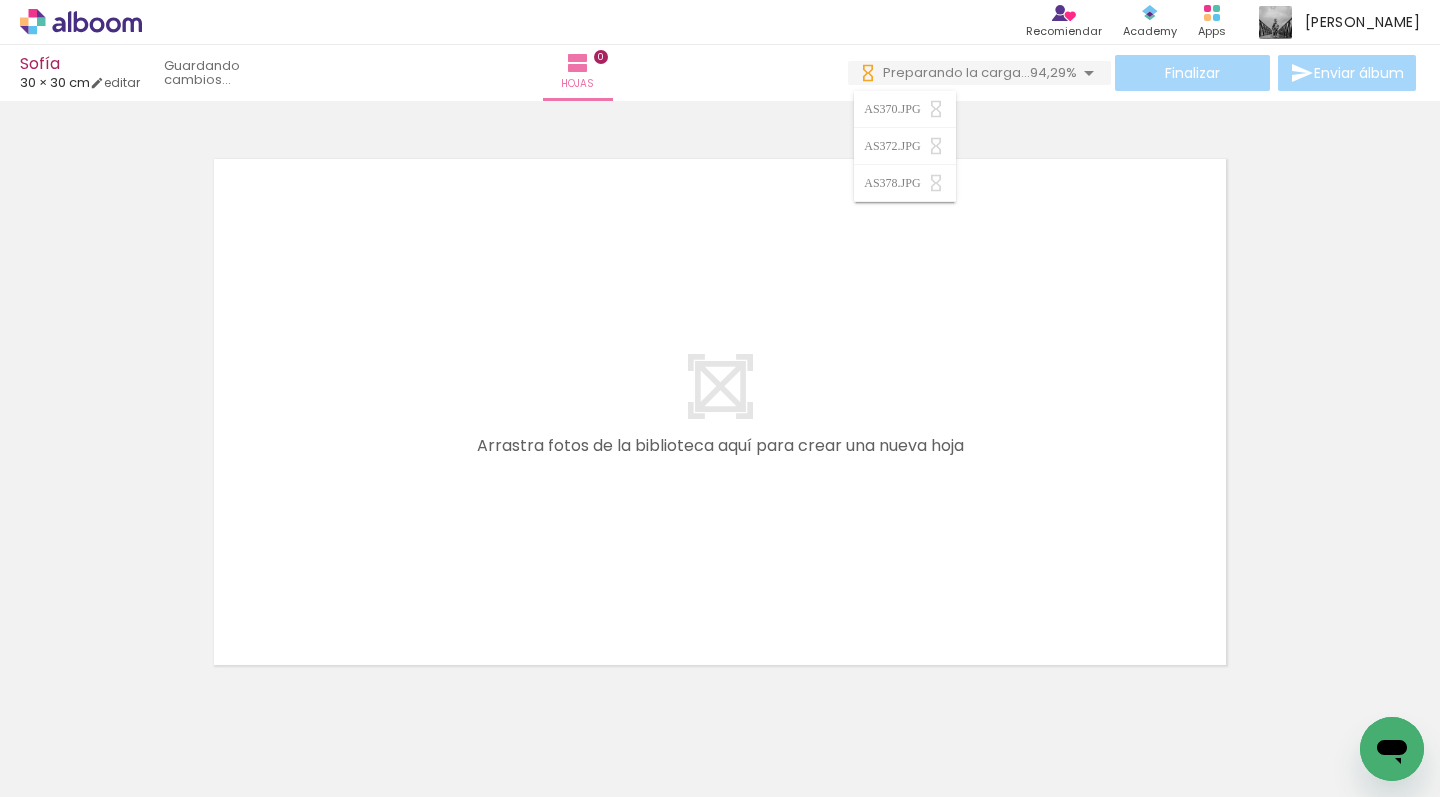 scroll, scrollTop: 0, scrollLeft: 0, axis: both 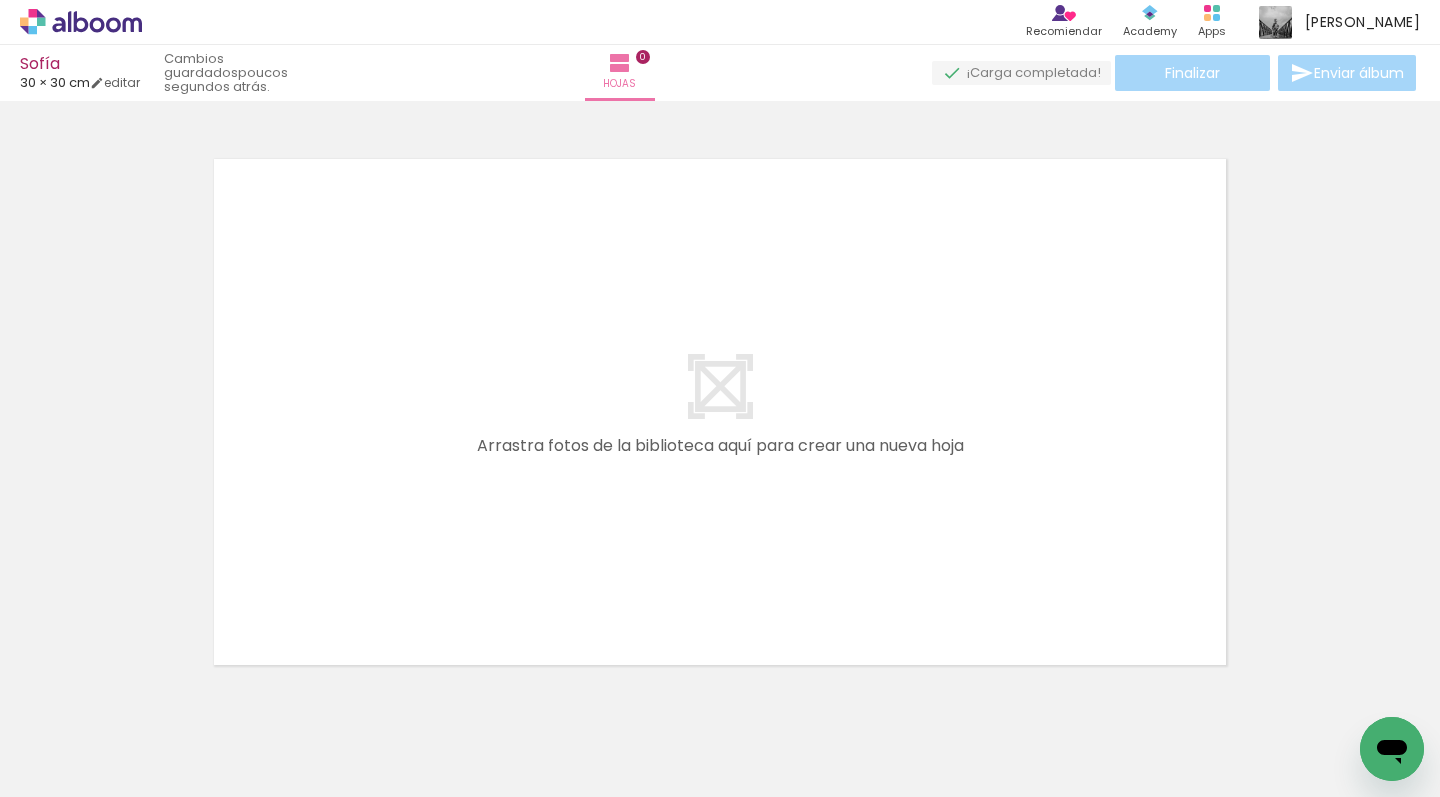 click at bounding box center [1541, 689] 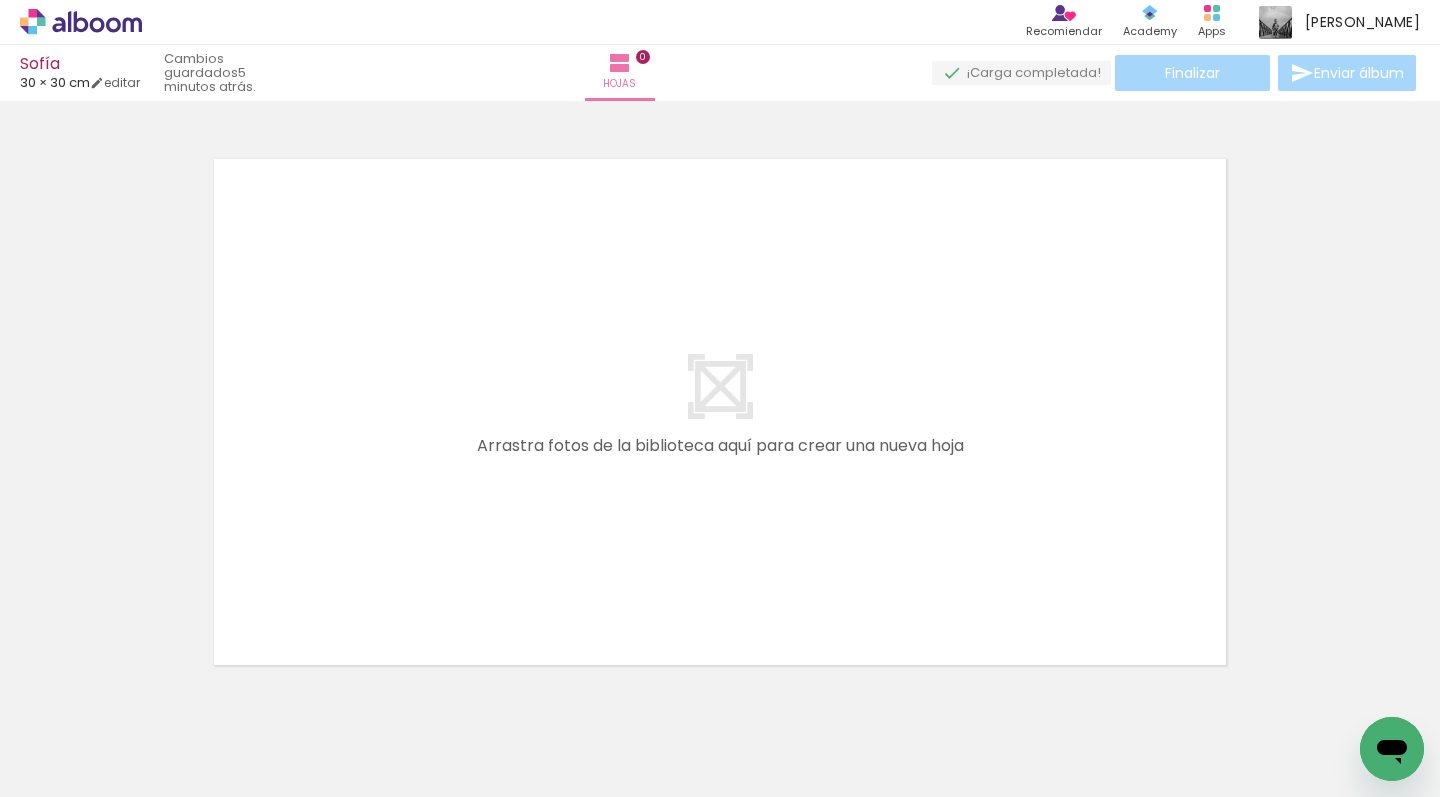 scroll, scrollTop: 0, scrollLeft: 0, axis: both 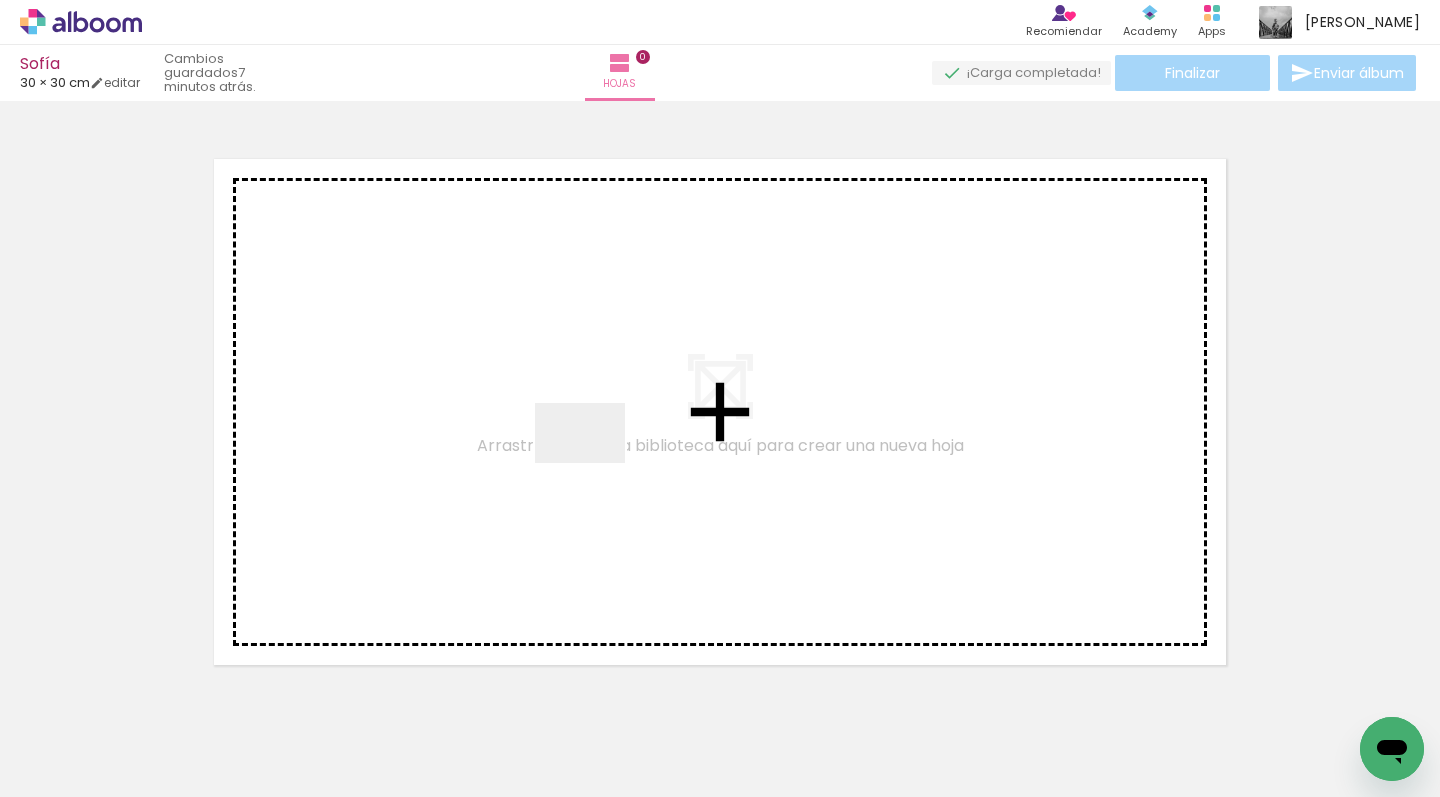drag, startPoint x: 479, startPoint y: 544, endPoint x: 280, endPoint y: 726, distance: 269.67572 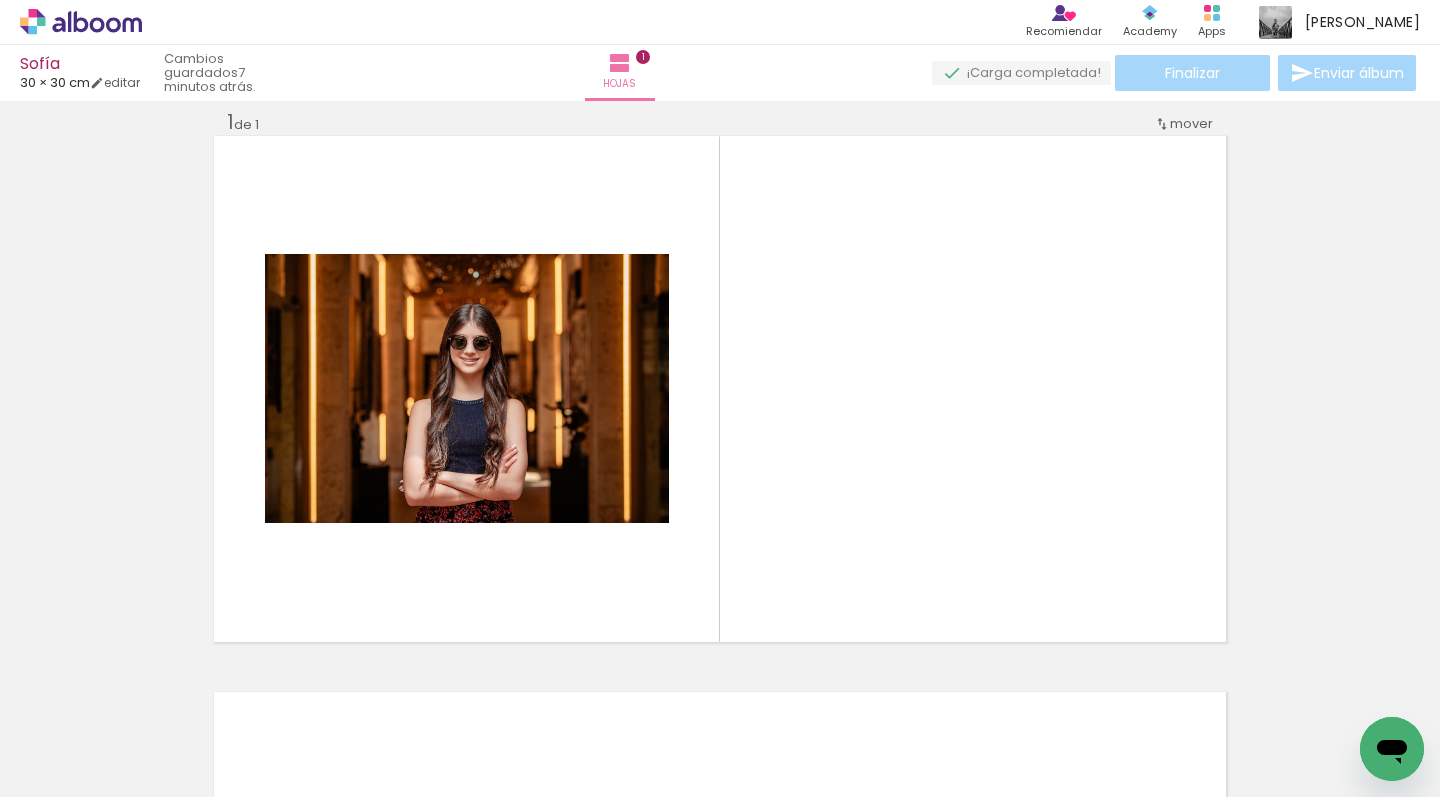 scroll, scrollTop: 25, scrollLeft: 0, axis: vertical 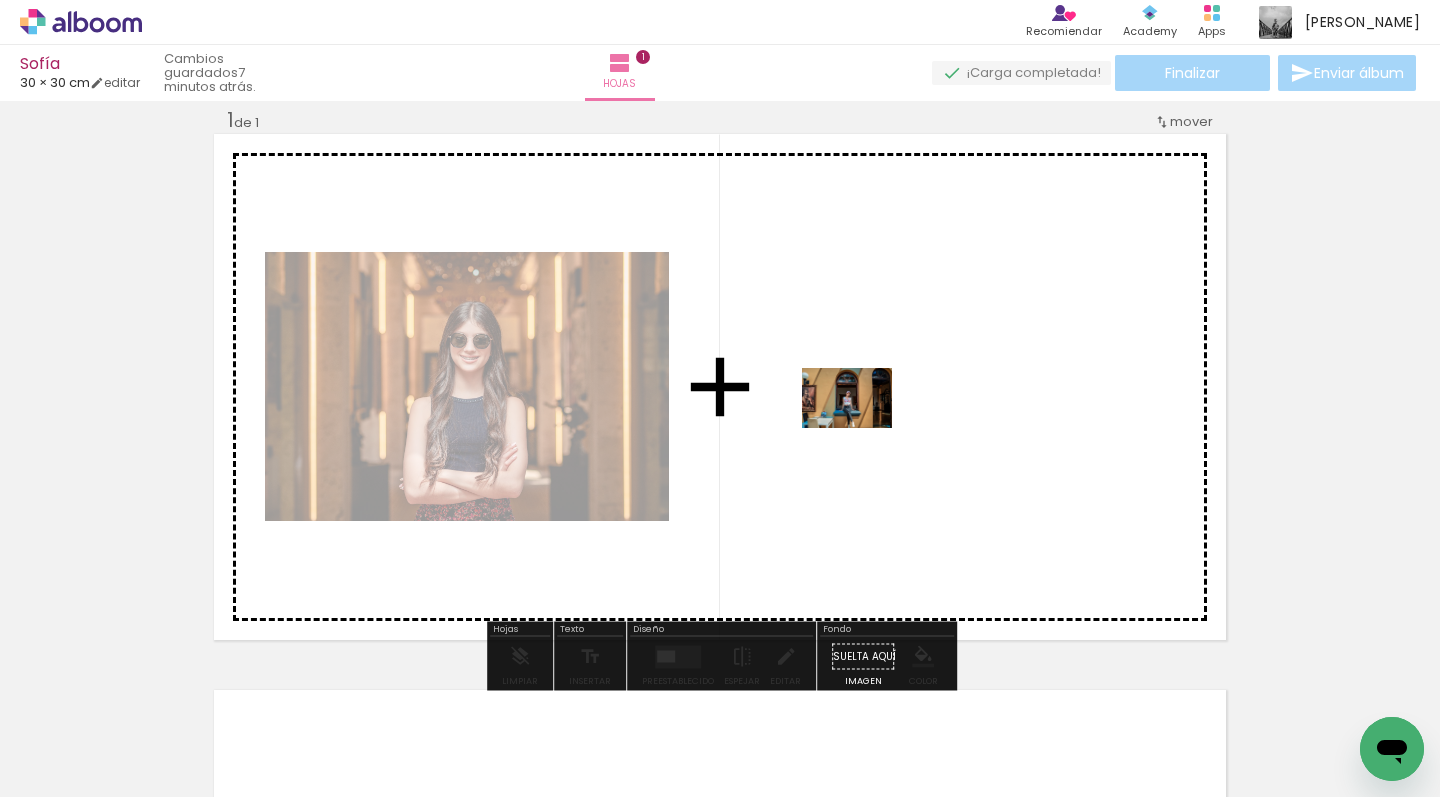click at bounding box center (720, 398) 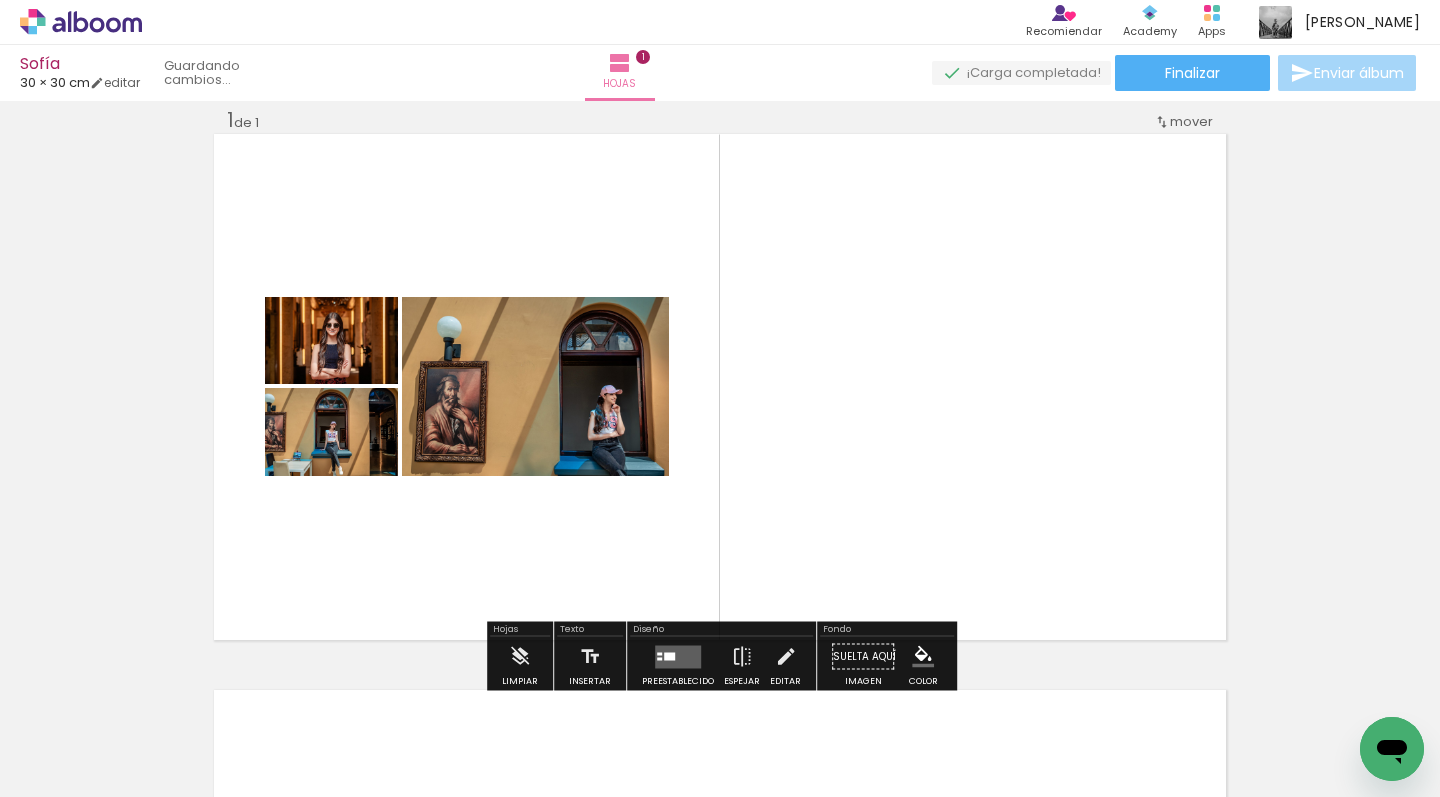 drag, startPoint x: 422, startPoint y: 733, endPoint x: 855, endPoint y: 405, distance: 543.20624 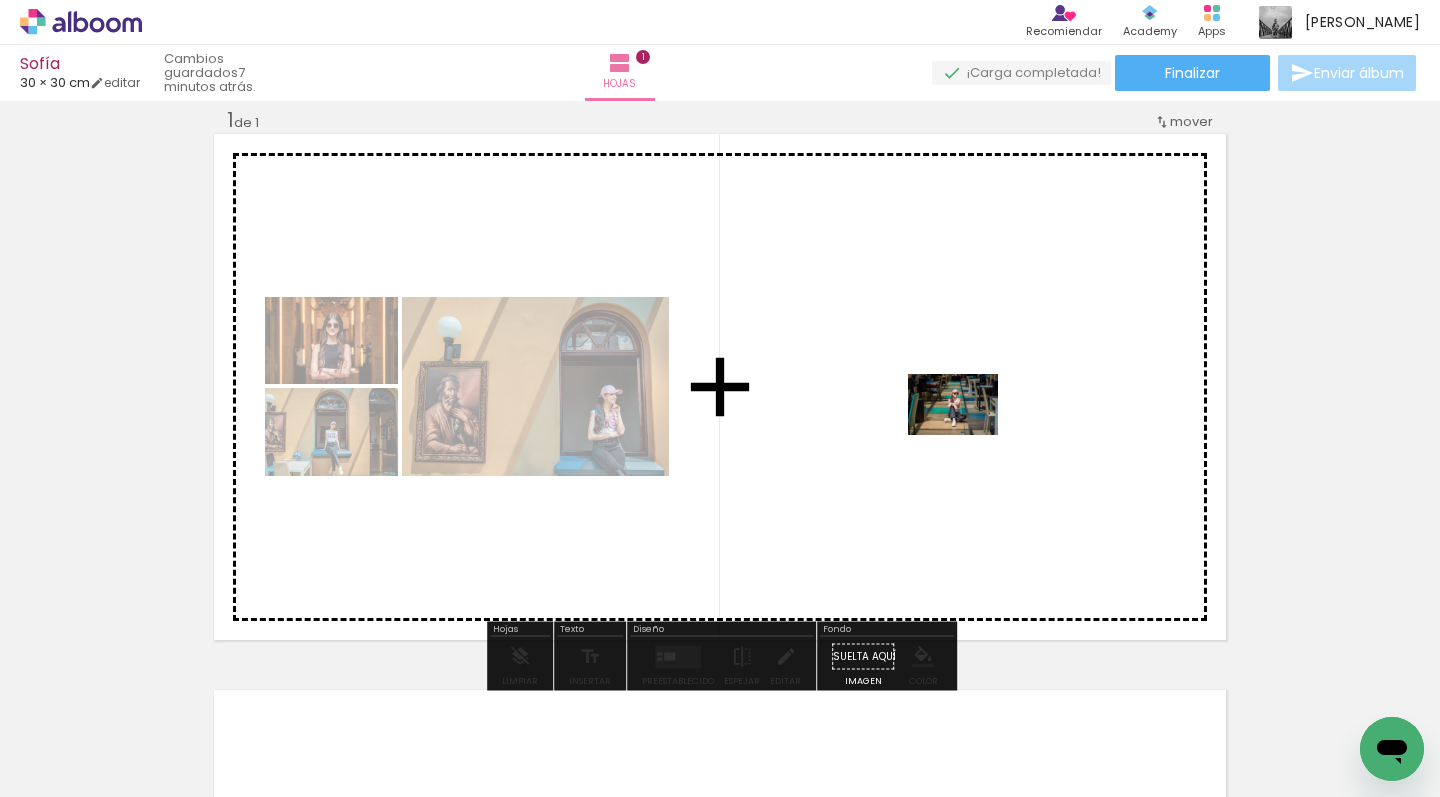 drag, startPoint x: 542, startPoint y: 707, endPoint x: 968, endPoint y: 434, distance: 505.96936 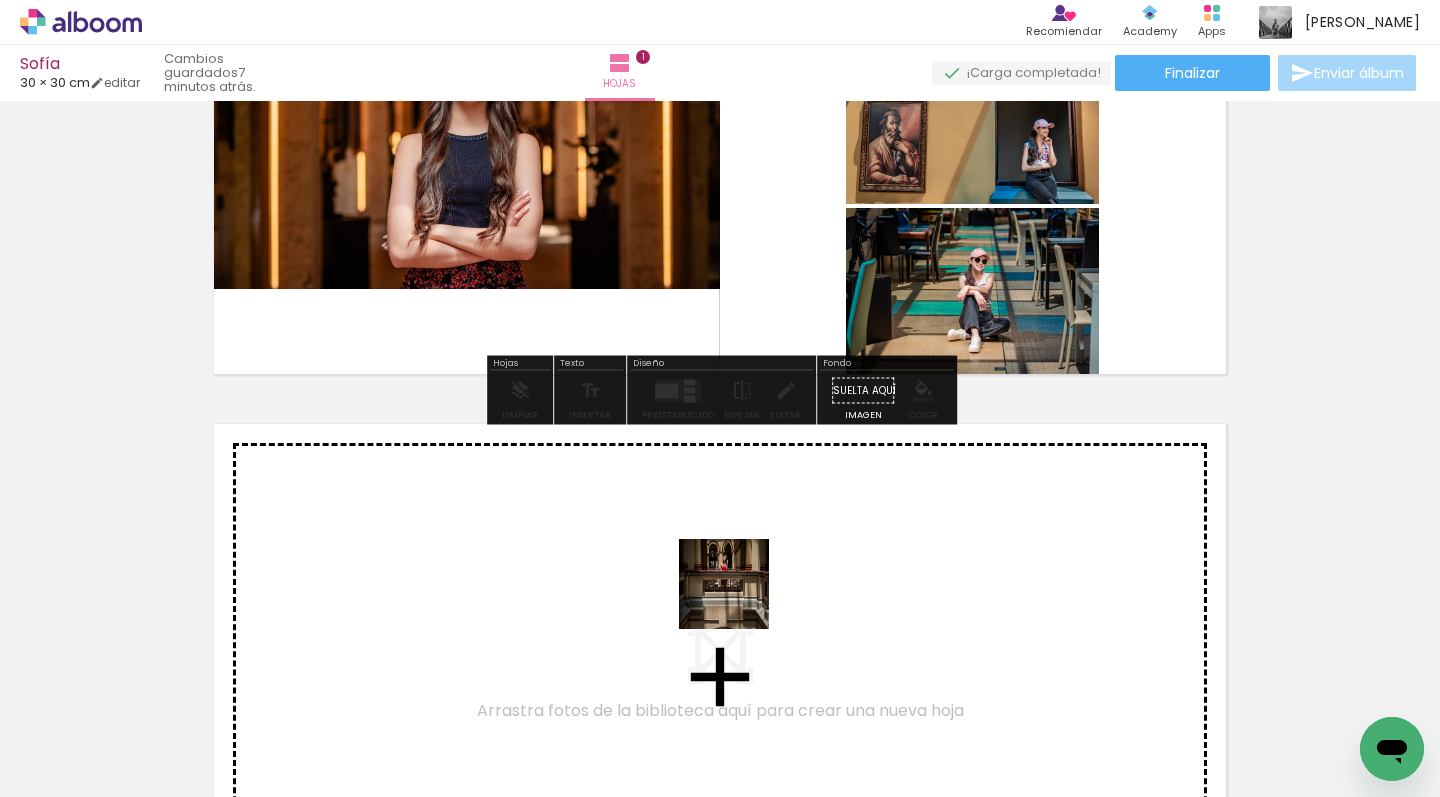 click at bounding box center (720, 398) 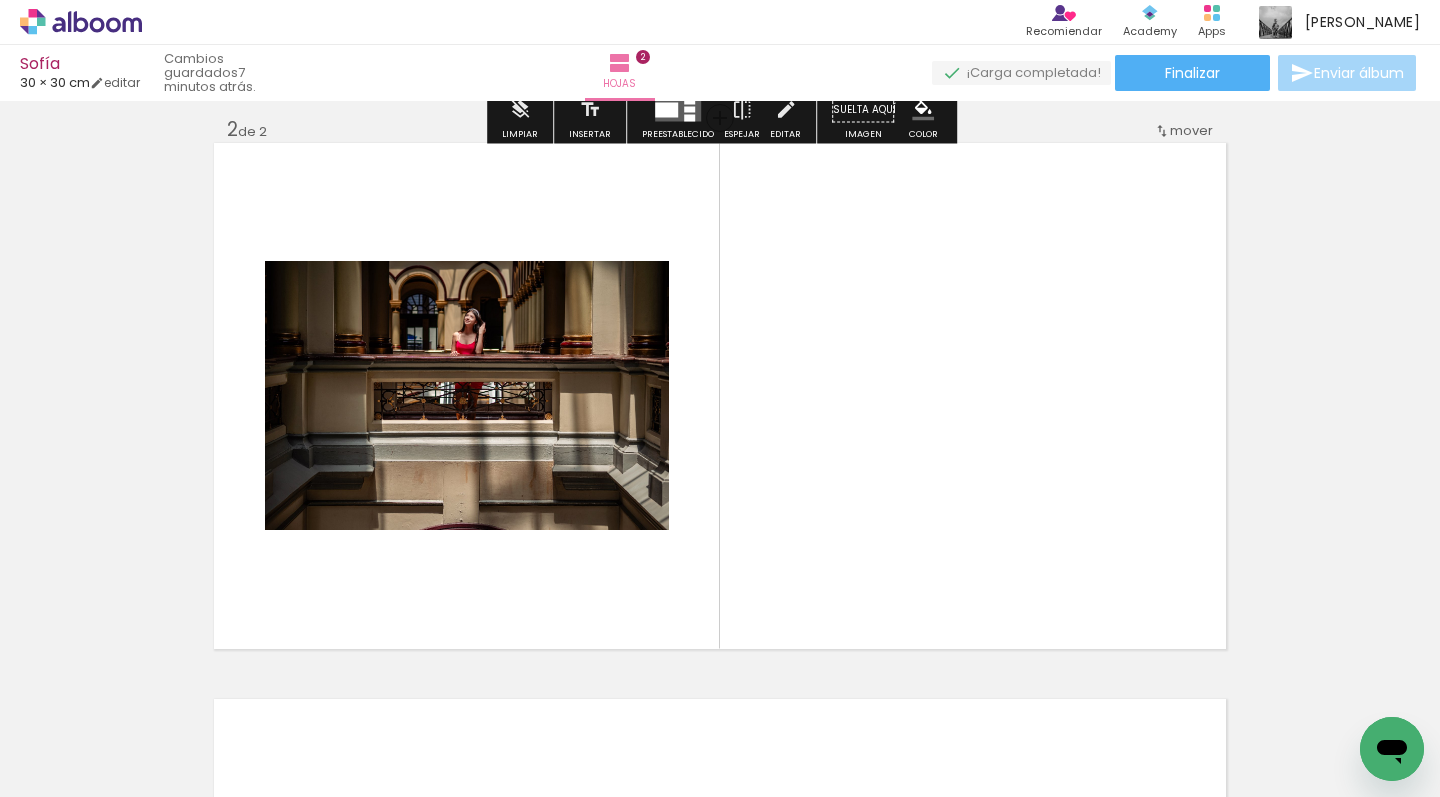 scroll, scrollTop: 581, scrollLeft: 0, axis: vertical 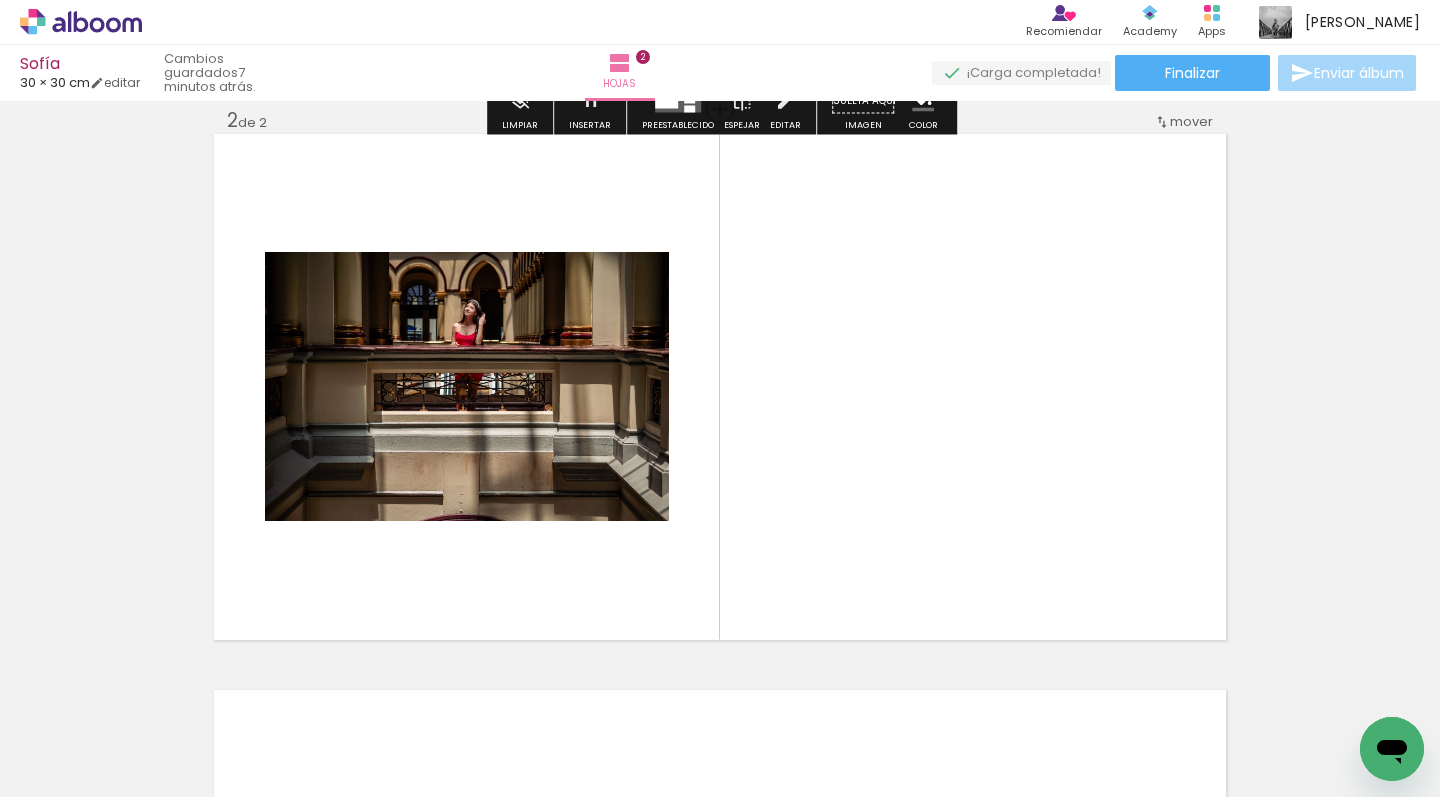 drag, startPoint x: 836, startPoint y: 565, endPoint x: 881, endPoint y: 445, distance: 128.16005 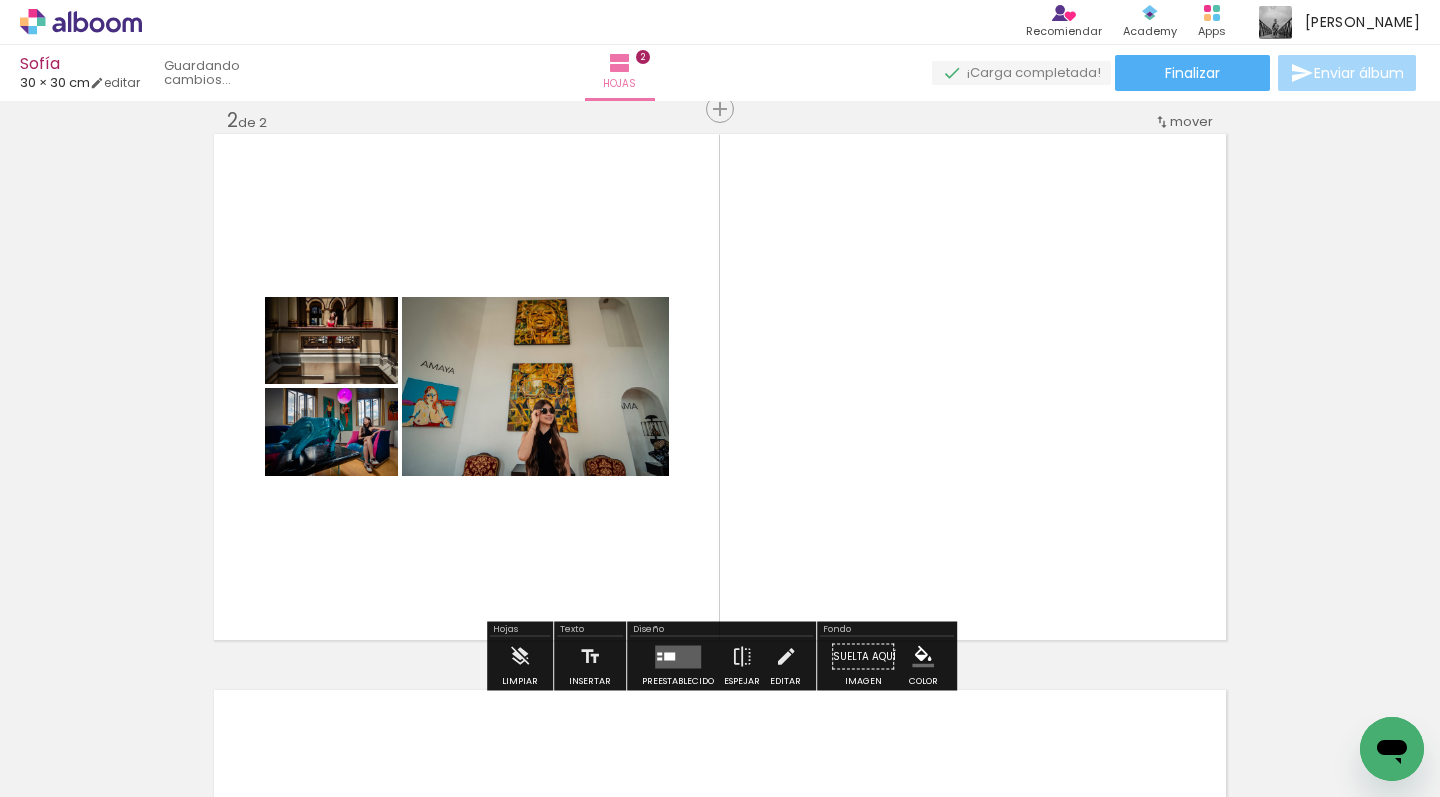 drag, startPoint x: 912, startPoint y: 557, endPoint x: 964, endPoint y: 452, distance: 117.170815 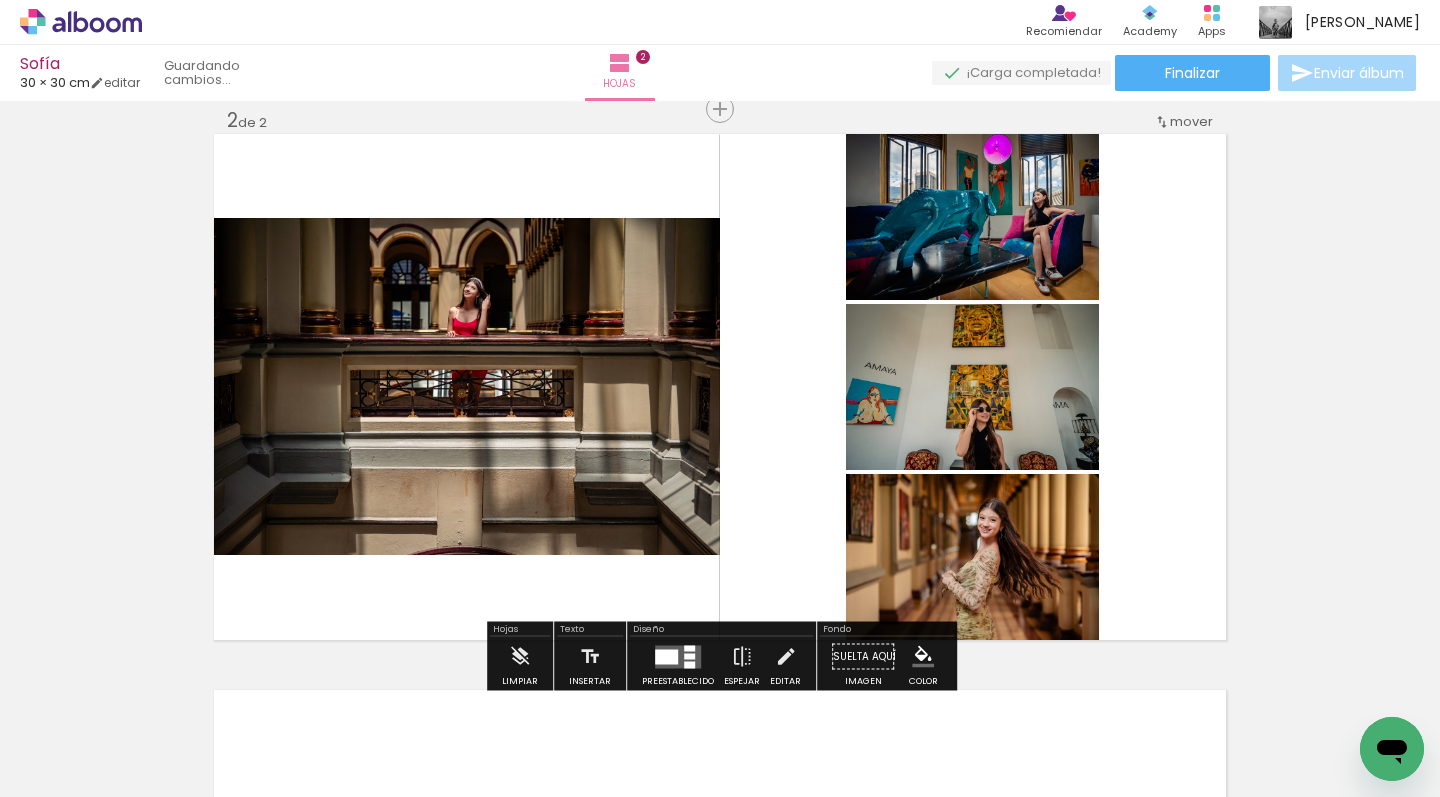 drag, startPoint x: 982, startPoint y: 558, endPoint x: 986, endPoint y: 469, distance: 89.08984 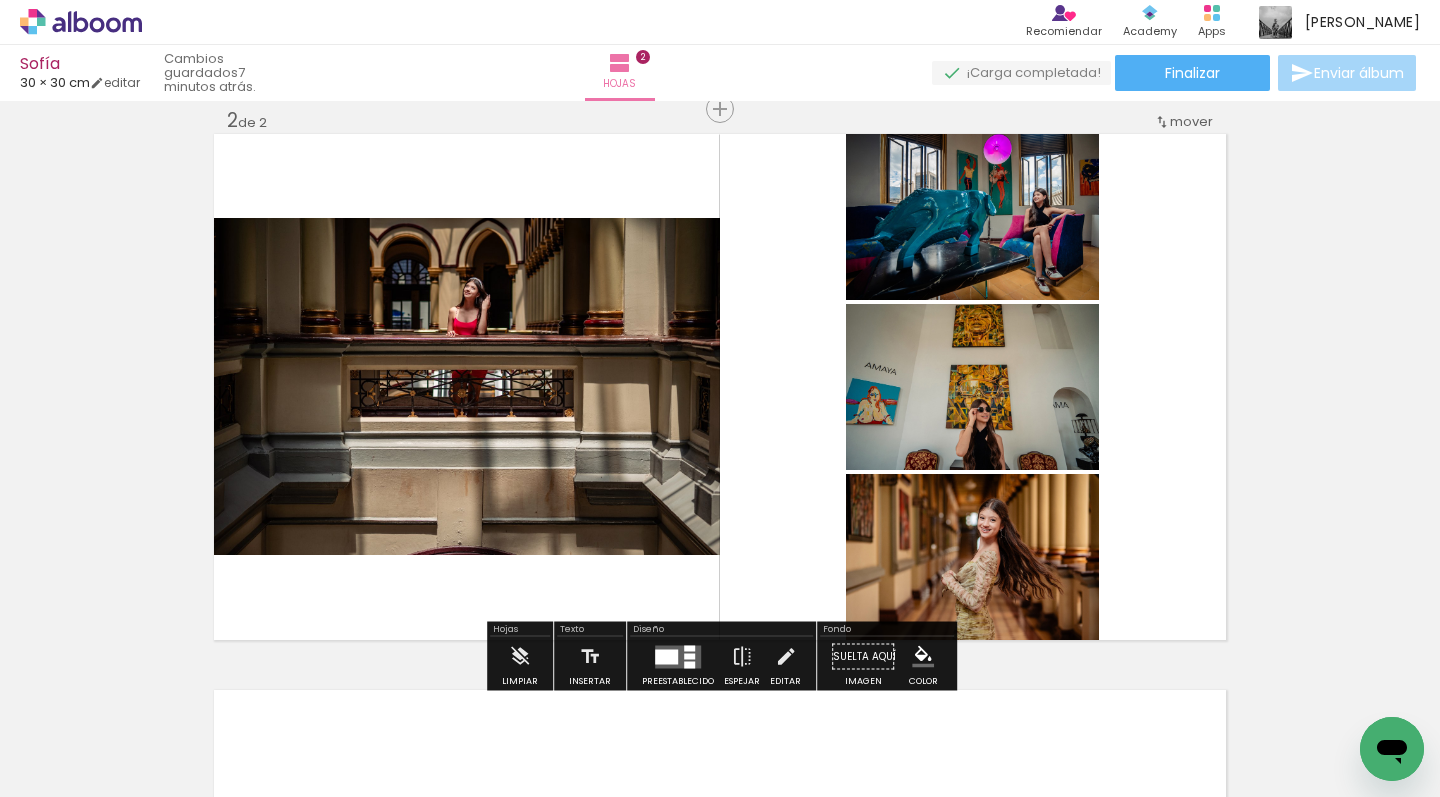 scroll, scrollTop: 0, scrollLeft: 1227, axis: horizontal 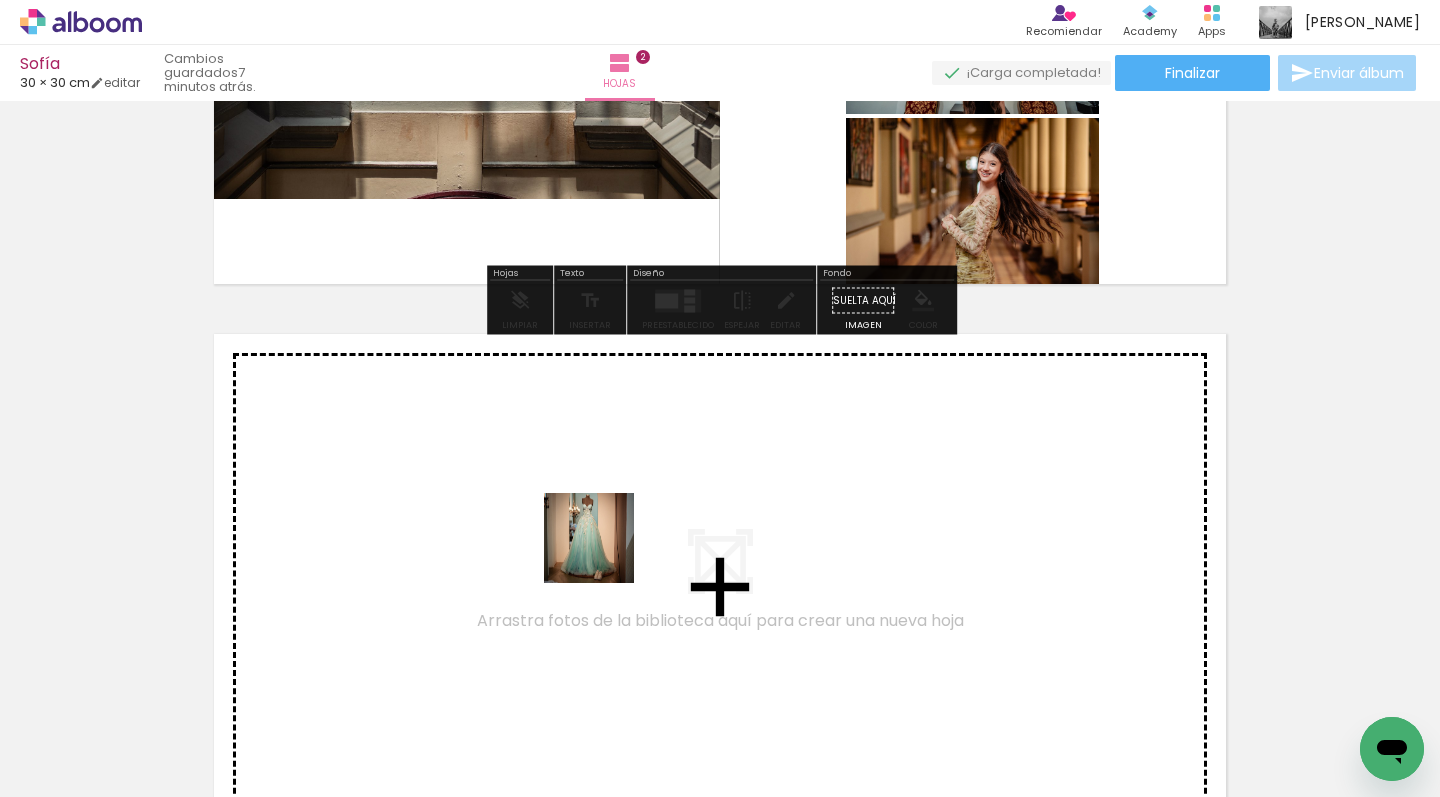 click at bounding box center (720, 398) 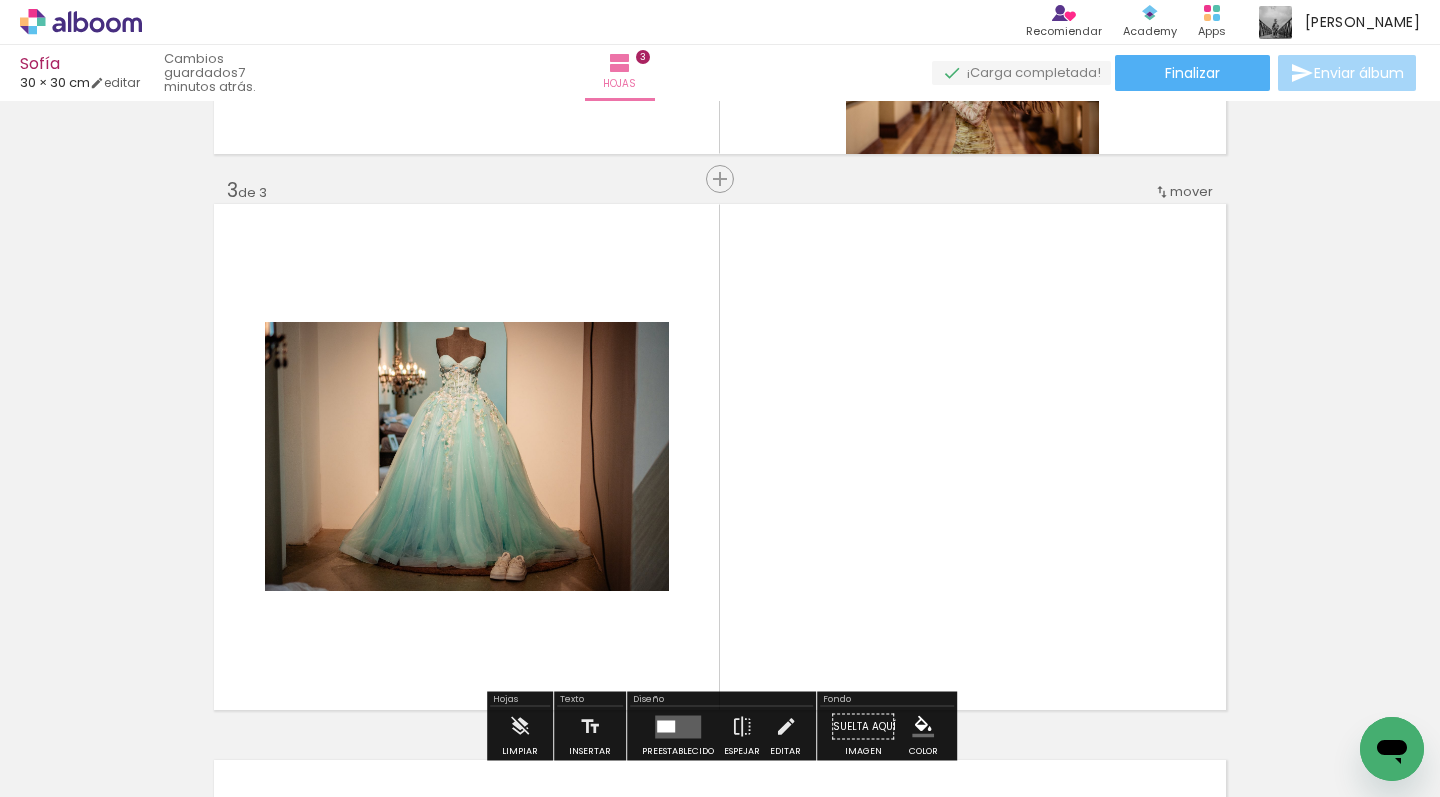 scroll, scrollTop: 1137, scrollLeft: 0, axis: vertical 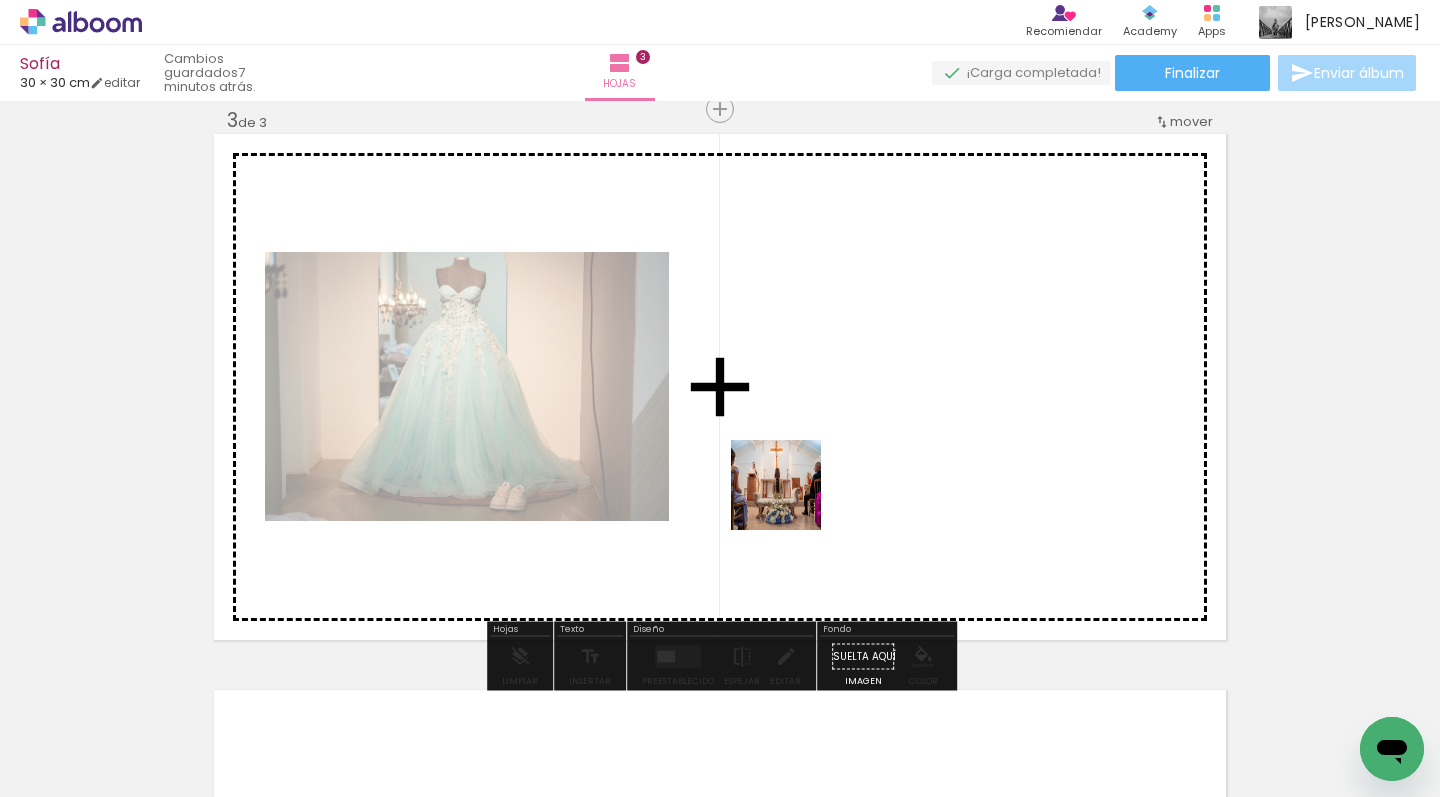 drag, startPoint x: 677, startPoint y: 708, endPoint x: 814, endPoint y: 468, distance: 276.34943 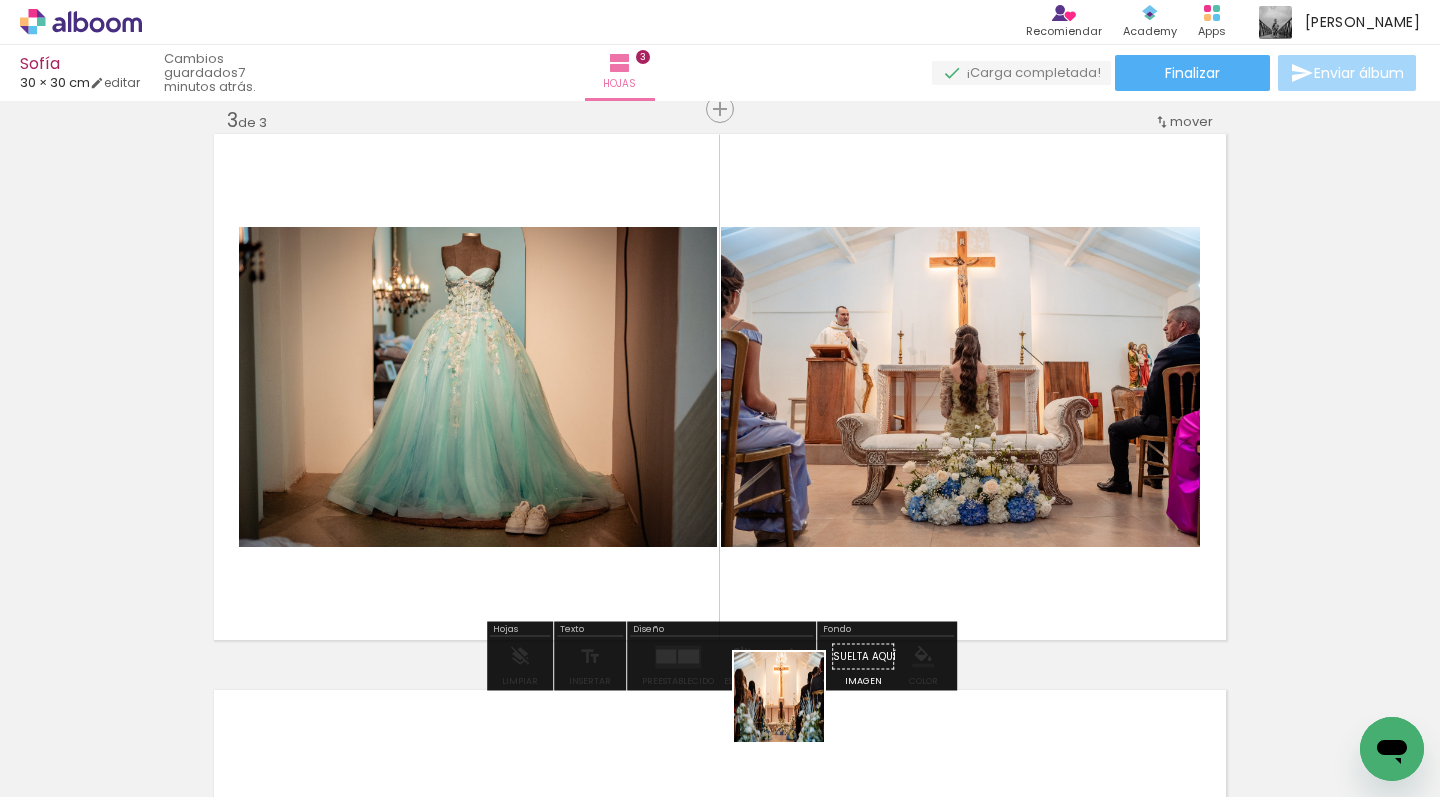 drag, startPoint x: 794, startPoint y: 712, endPoint x: 902, endPoint y: 478, distance: 257.72076 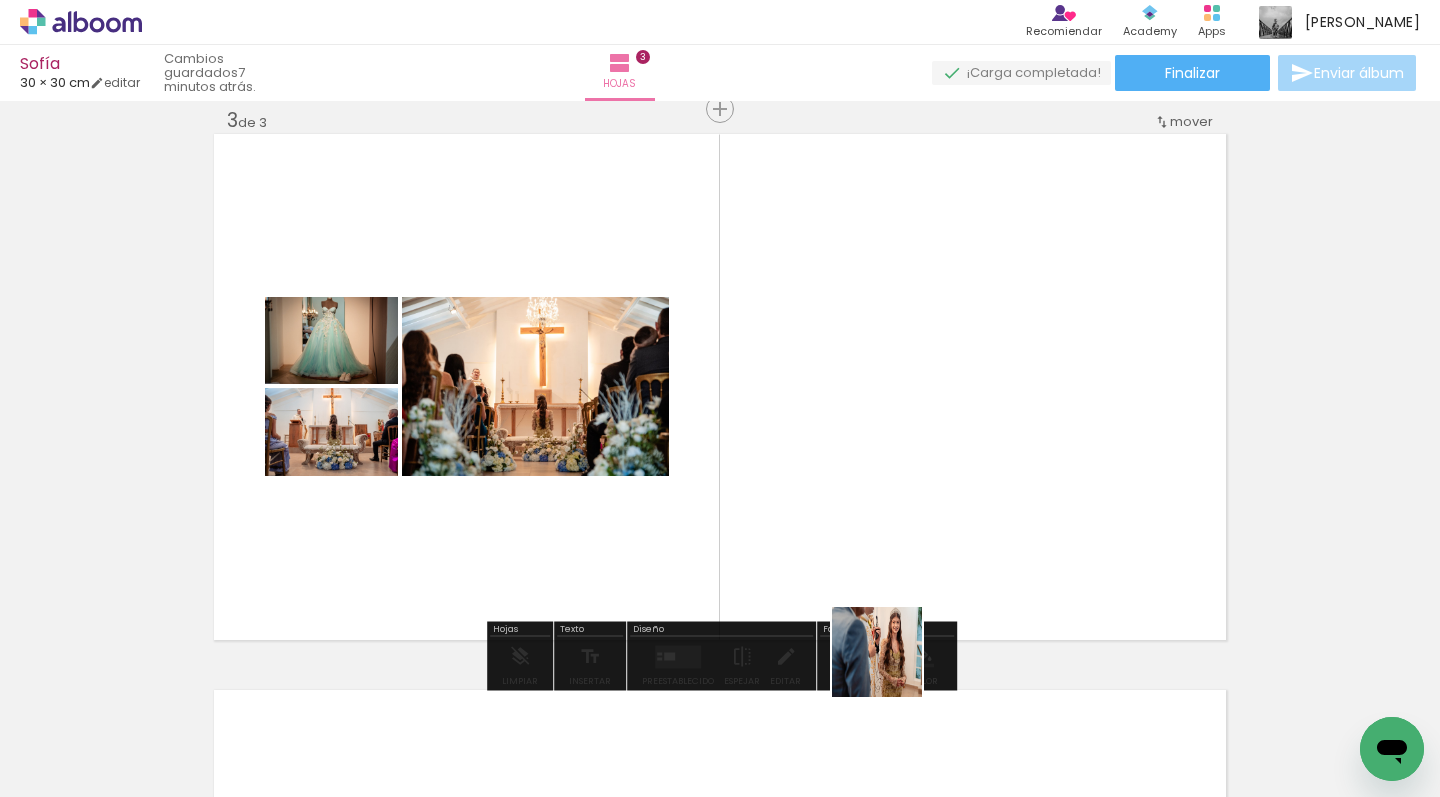 drag, startPoint x: 892, startPoint y: 667, endPoint x: 939, endPoint y: 447, distance: 224.96445 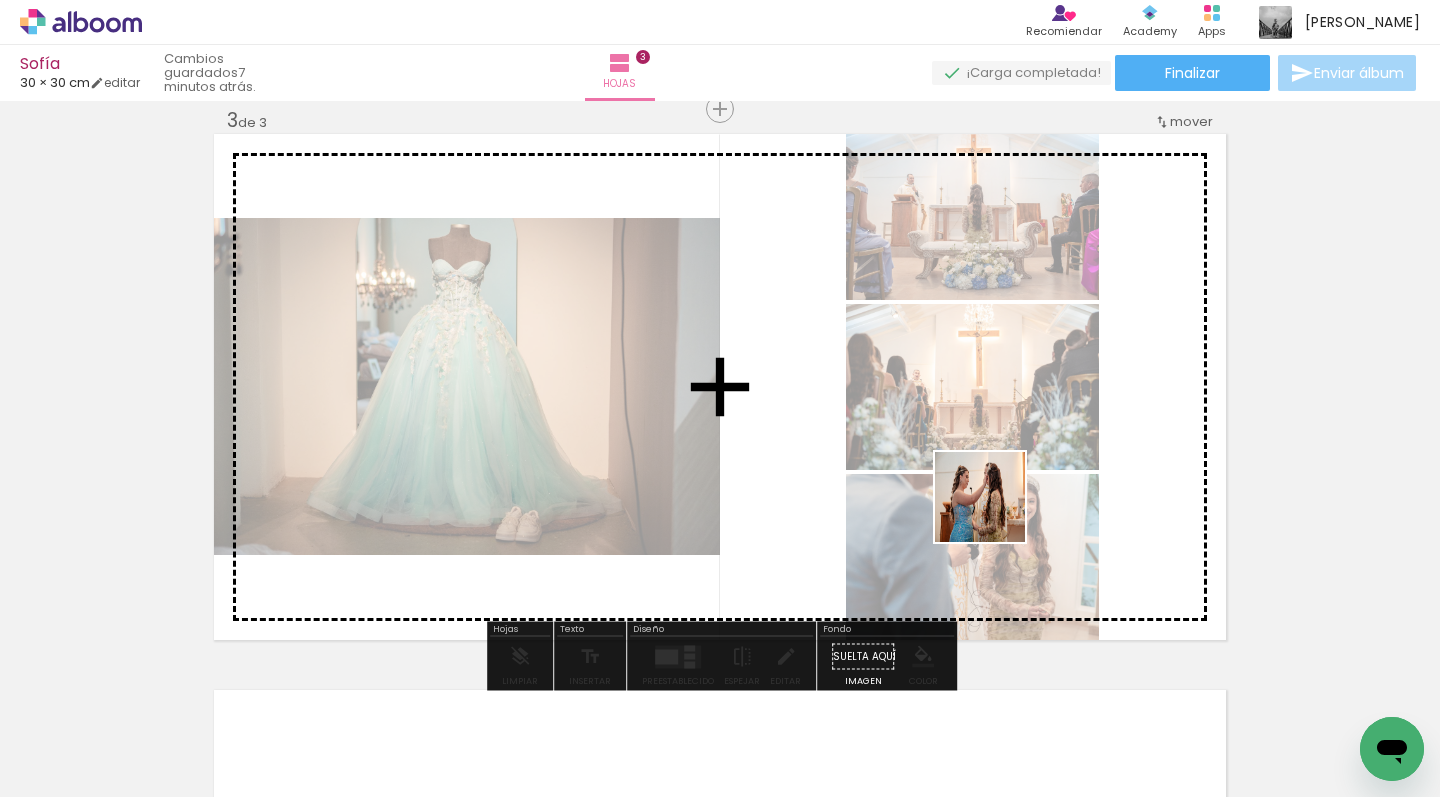 click at bounding box center [720, 398] 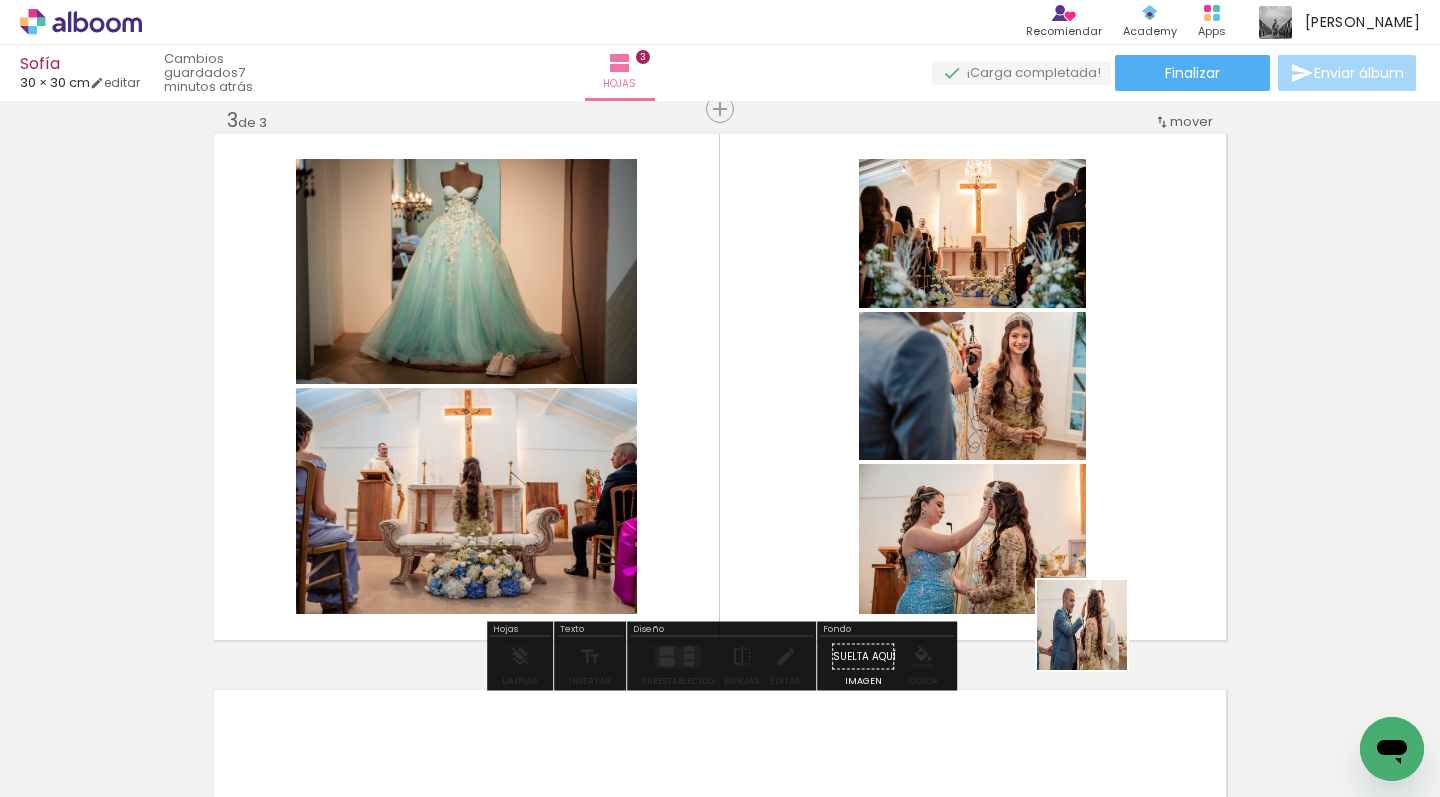 drag, startPoint x: 1113, startPoint y: 710, endPoint x: 1072, endPoint y: 491, distance: 222.80484 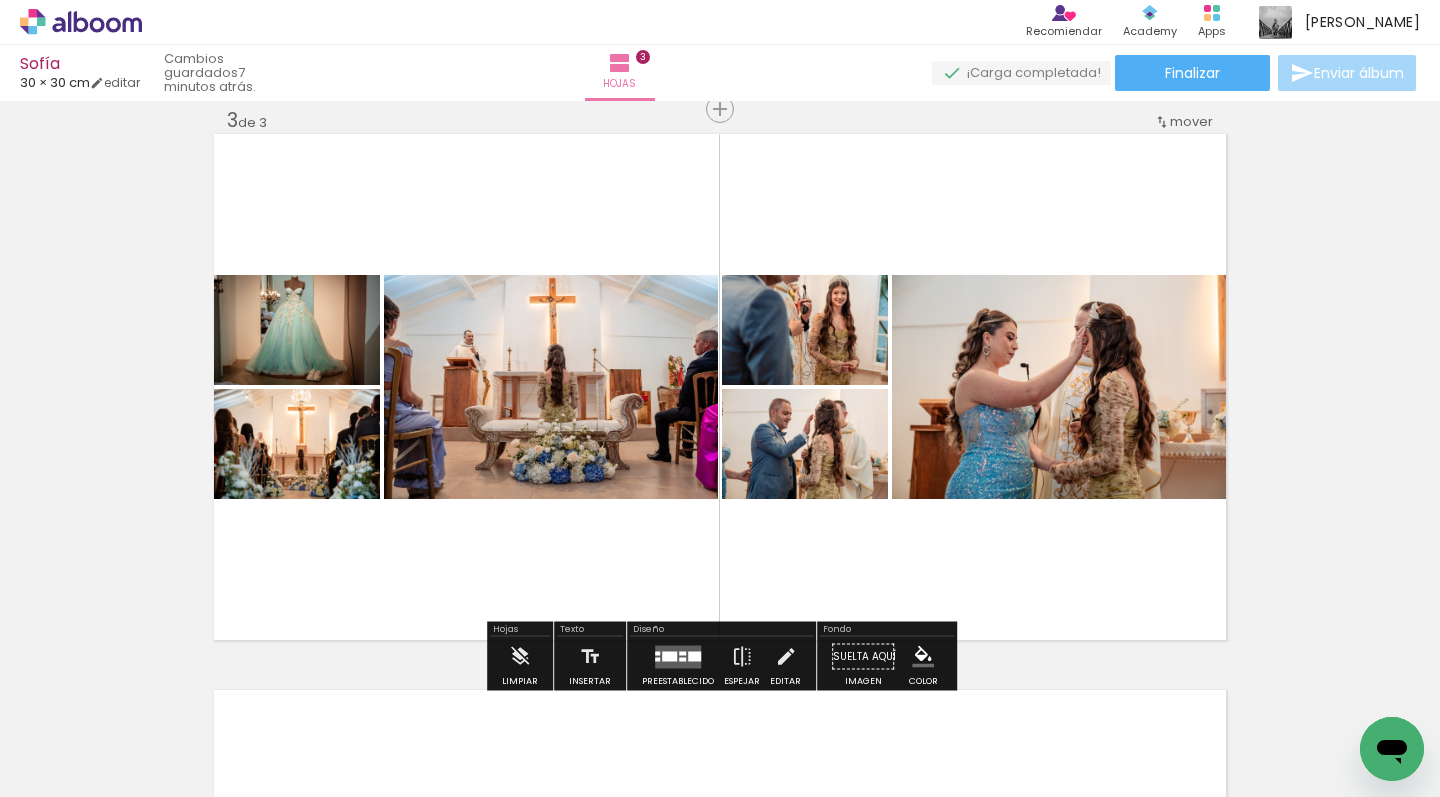 scroll, scrollTop: 0, scrollLeft: 1597, axis: horizontal 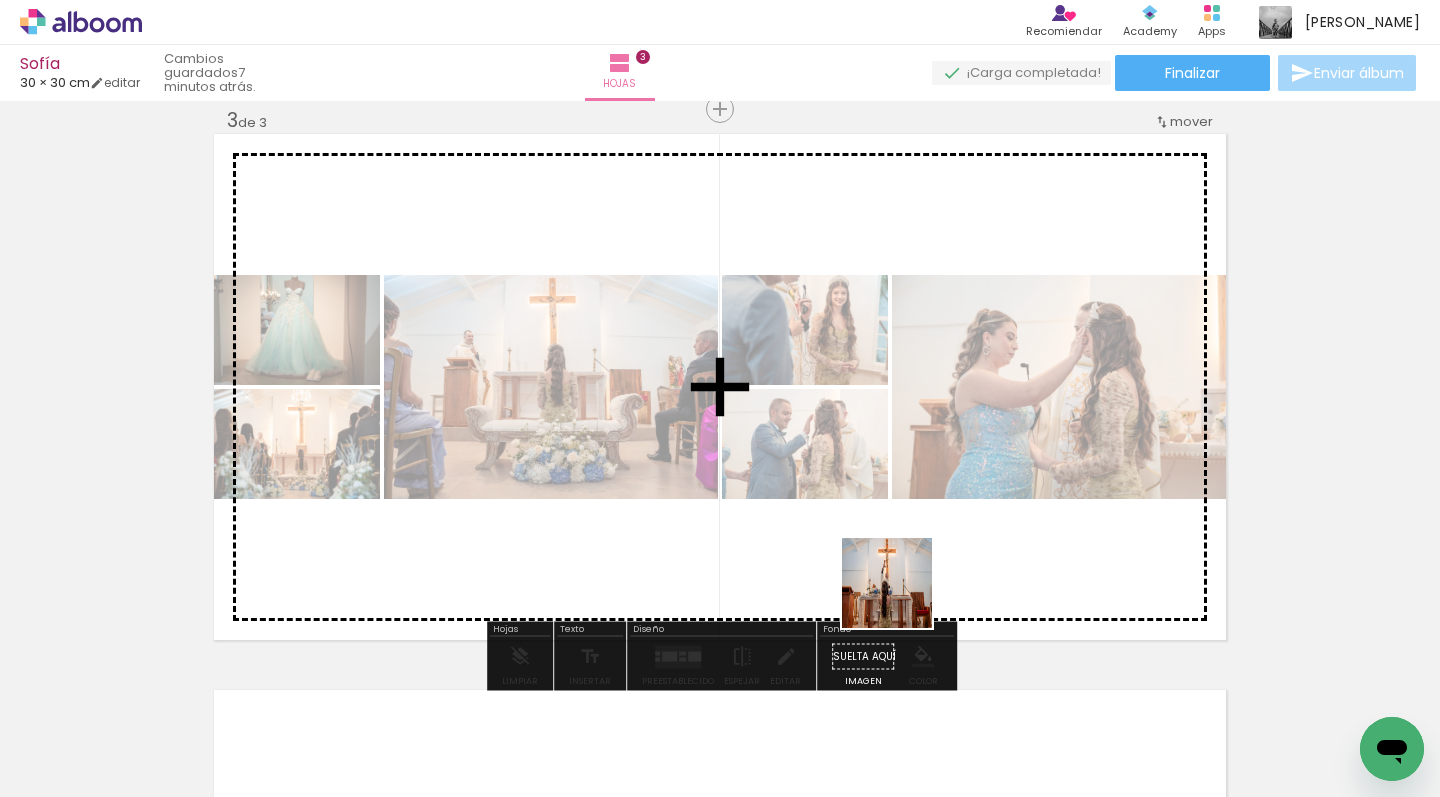 drag, startPoint x: 902, startPoint y: 598, endPoint x: 940, endPoint y: 536, distance: 72.718636 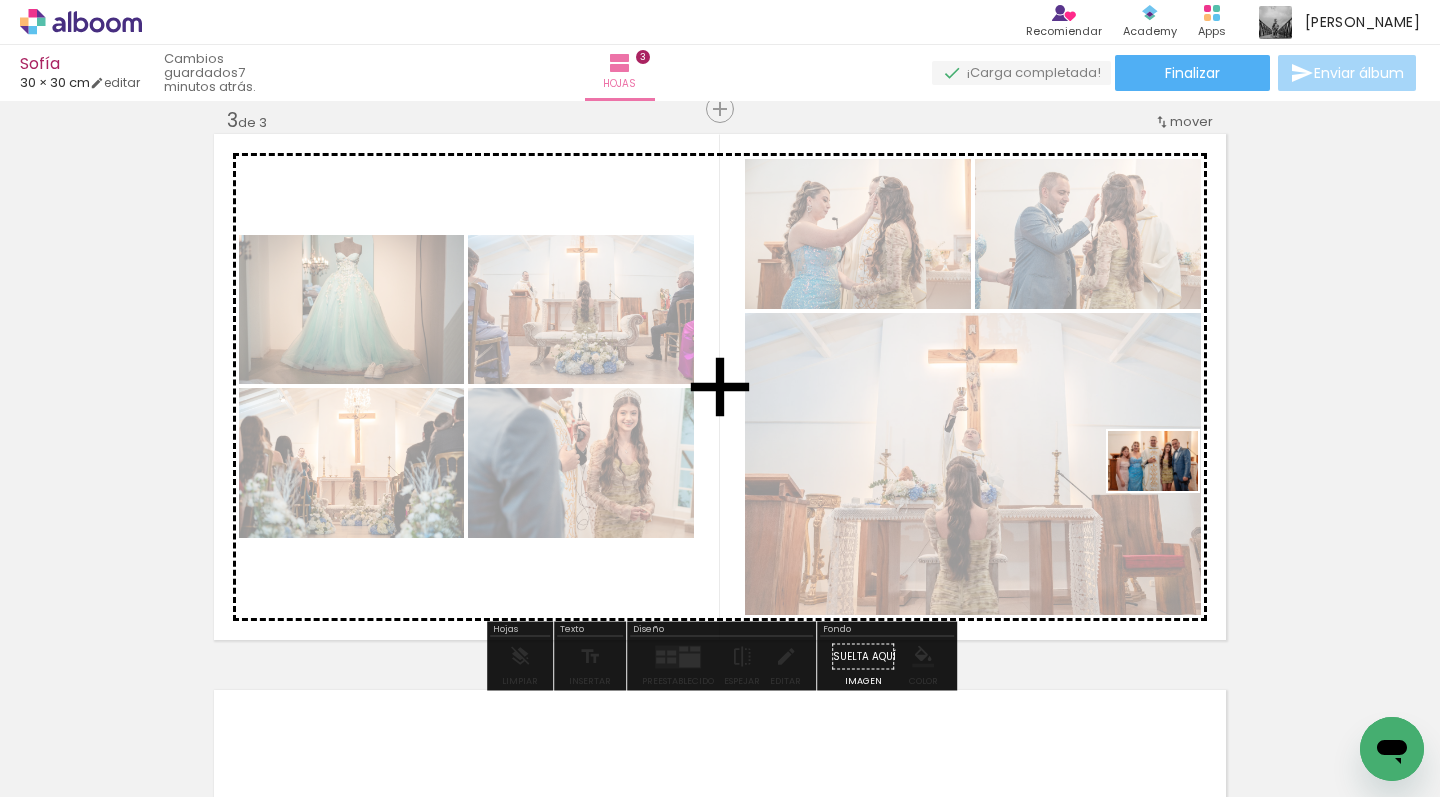 drag, startPoint x: 977, startPoint y: 691, endPoint x: 1168, endPoint y: 491, distance: 276.55197 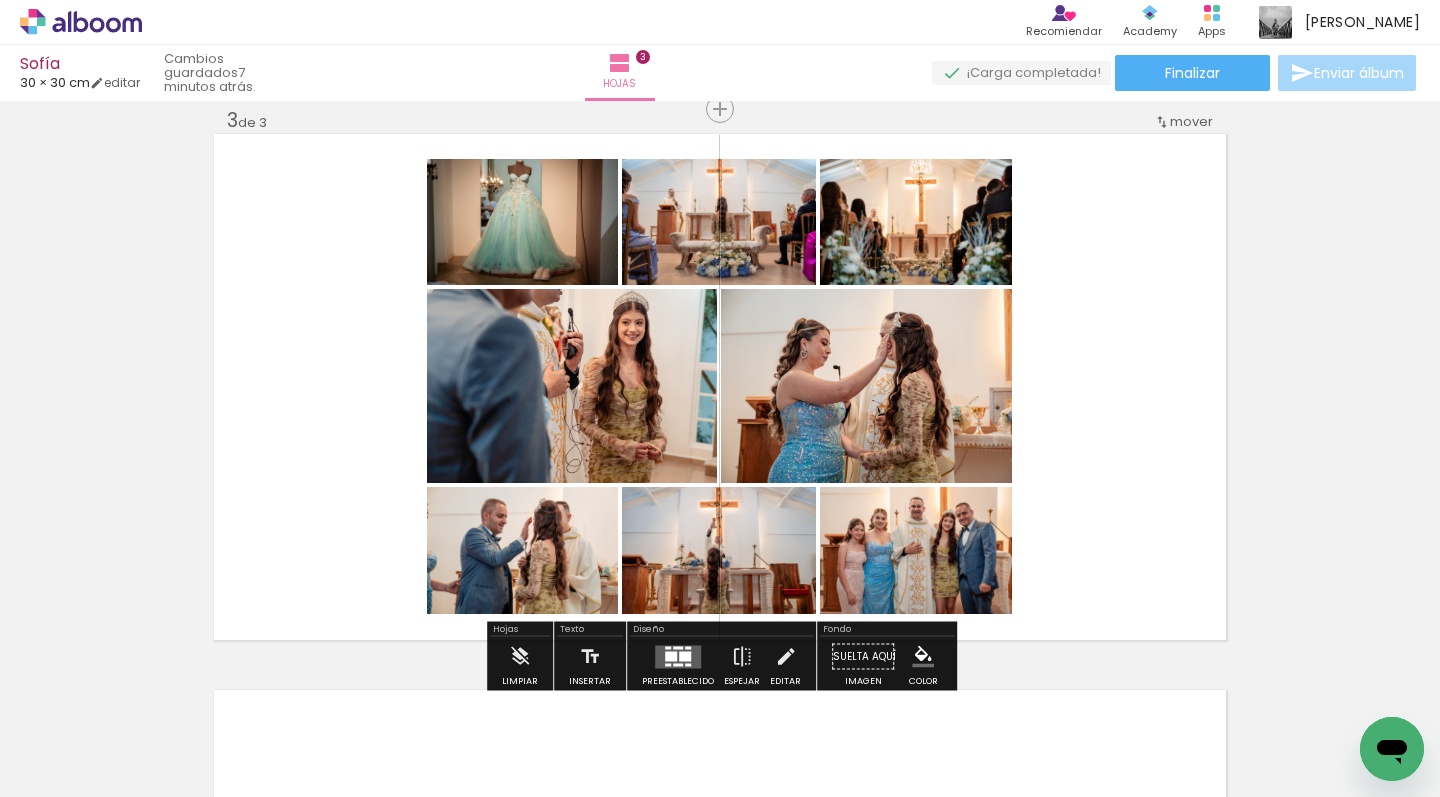 scroll, scrollTop: 0, scrollLeft: 2015, axis: horizontal 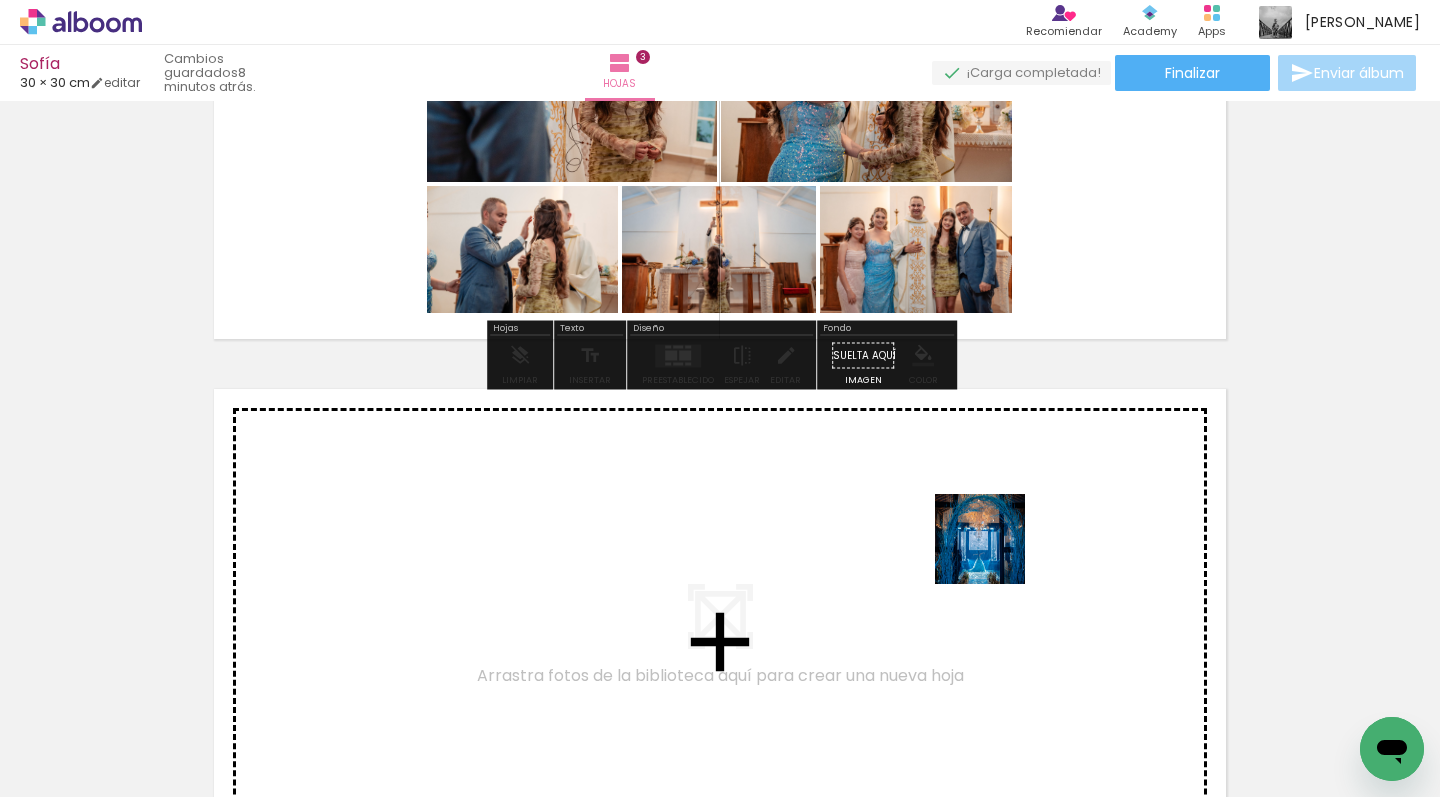 drag, startPoint x: 888, startPoint y: 708, endPoint x: 996, endPoint y: 553, distance: 188.91533 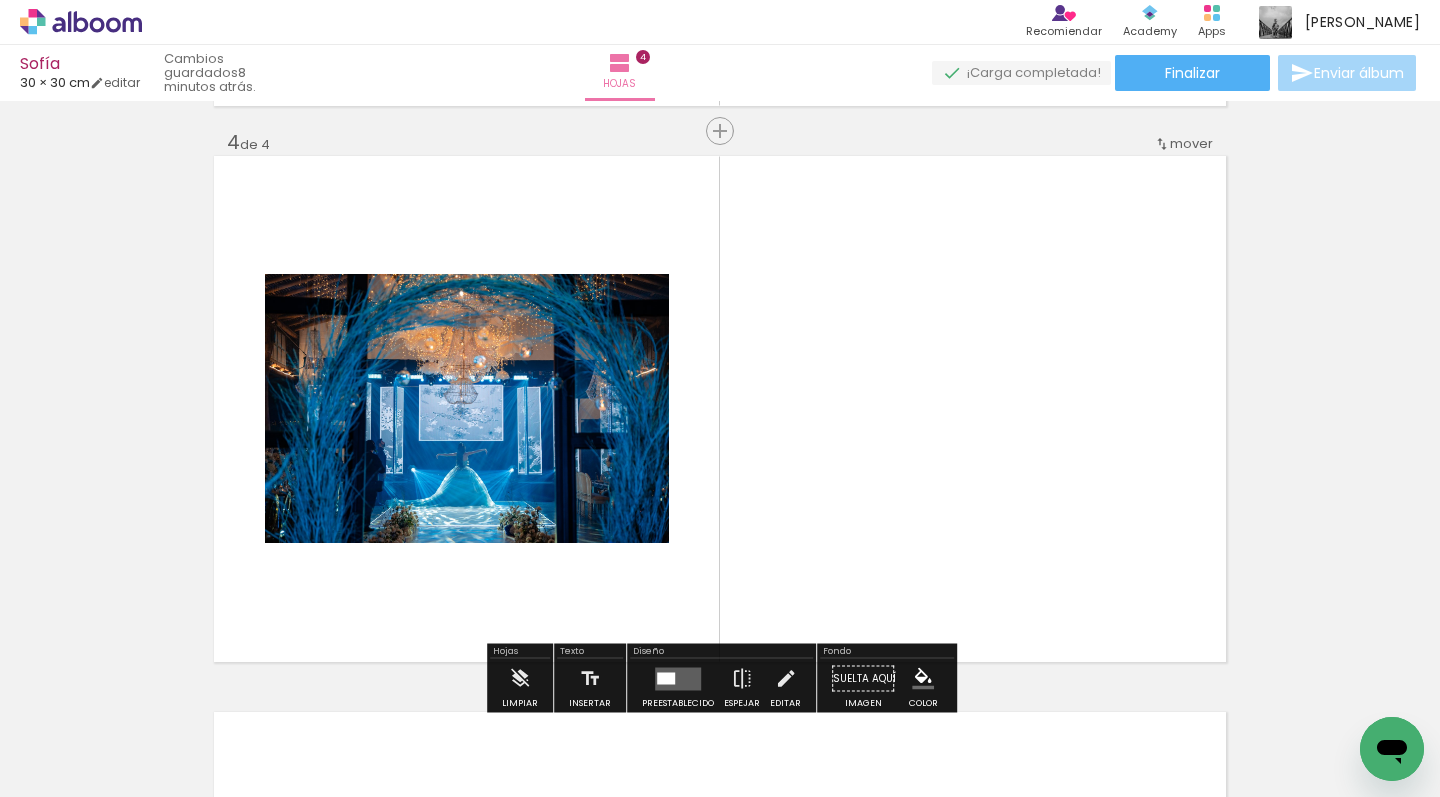 scroll, scrollTop: 1693, scrollLeft: 0, axis: vertical 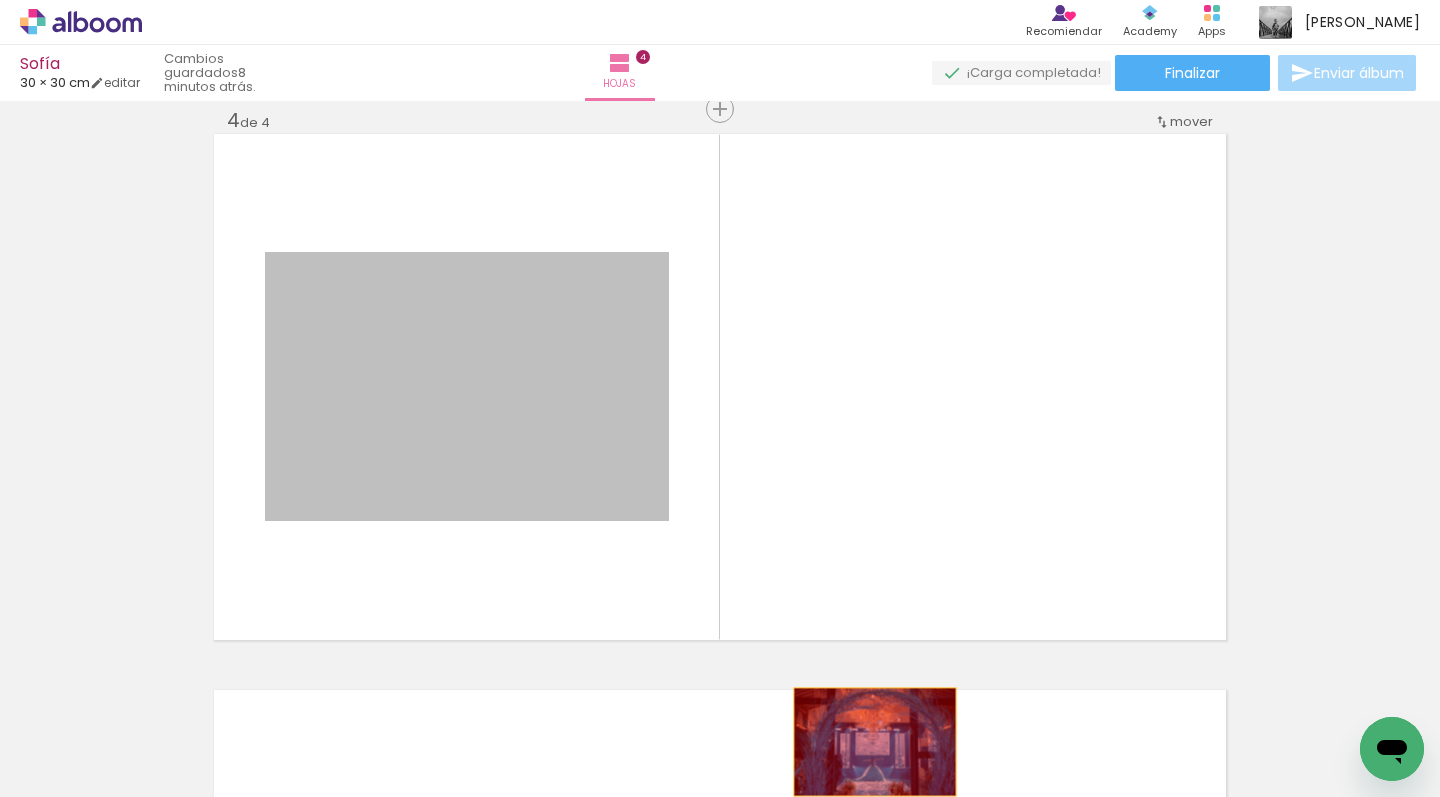 drag, startPoint x: 527, startPoint y: 453, endPoint x: 874, endPoint y: 742, distance: 451.5861 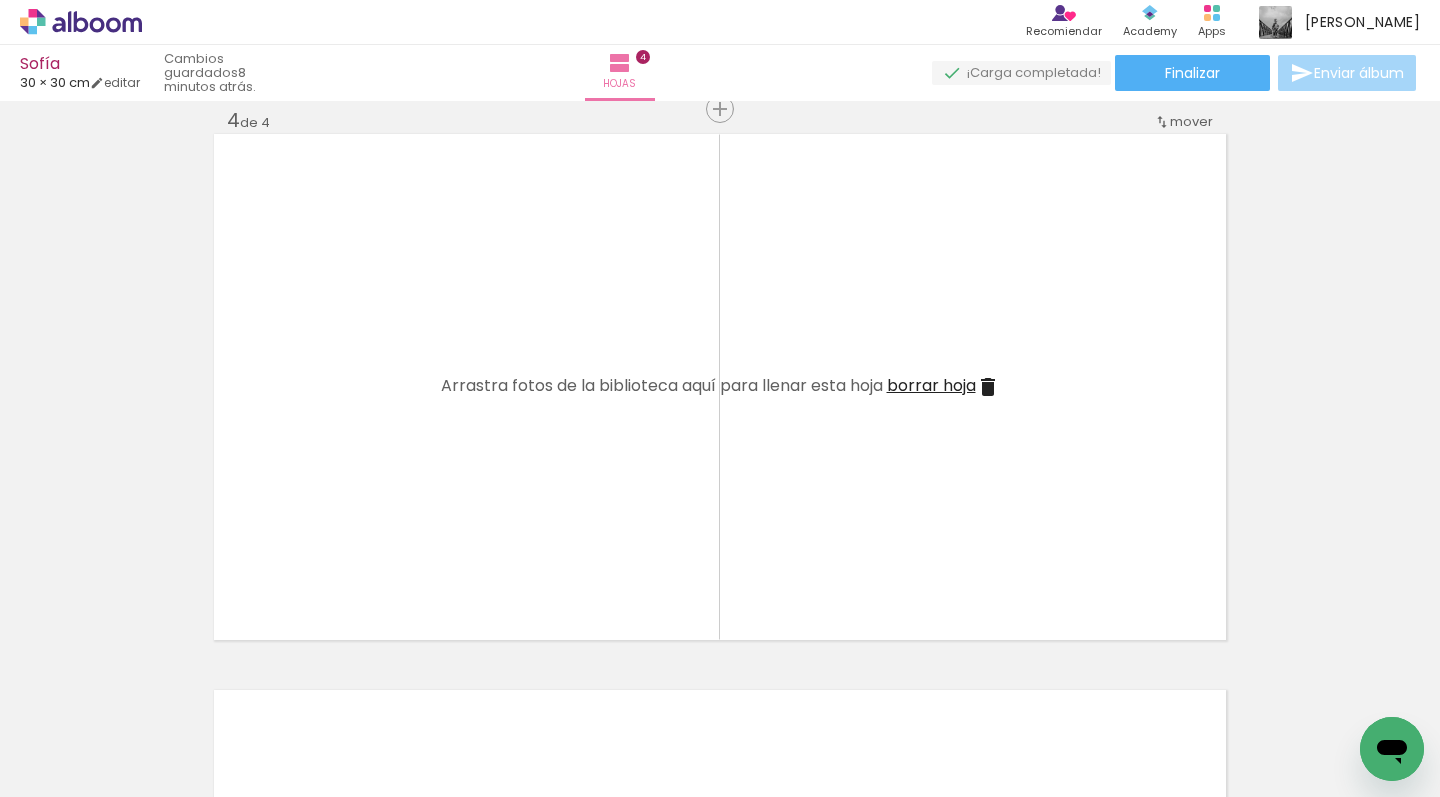 scroll, scrollTop: 0, scrollLeft: 0, axis: both 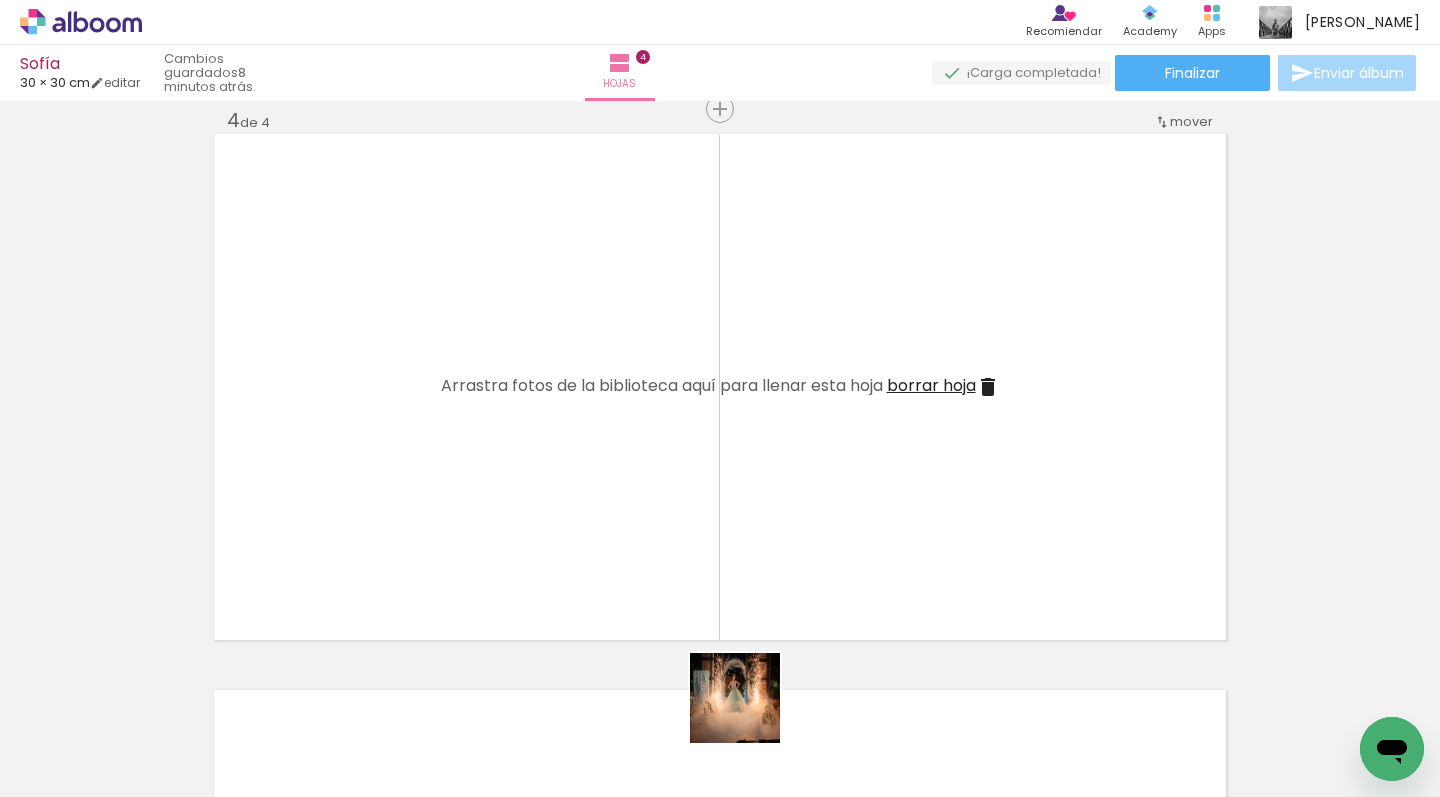 drag, startPoint x: 750, startPoint y: 713, endPoint x: 813, endPoint y: 597, distance: 132.00378 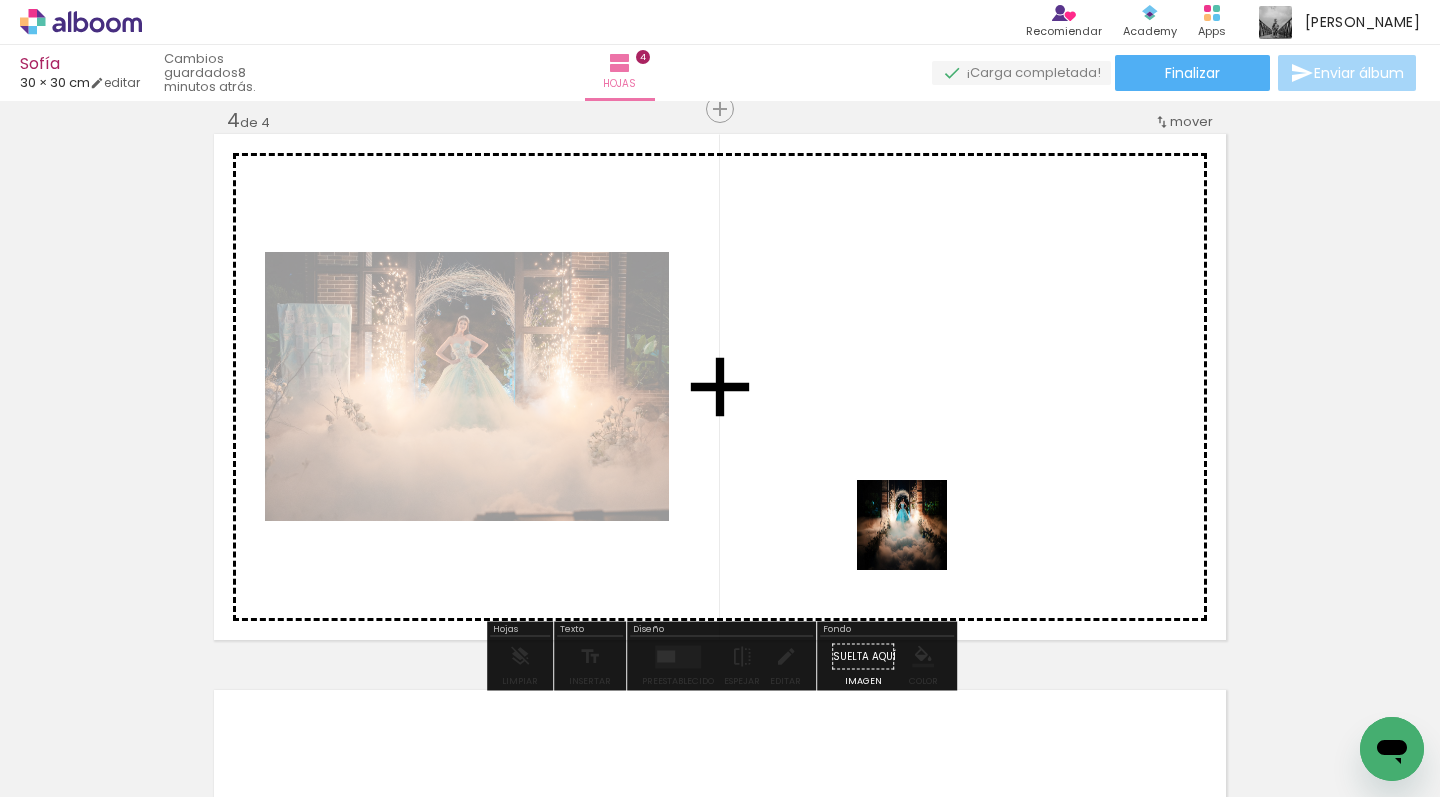 drag, startPoint x: 876, startPoint y: 615, endPoint x: 931, endPoint y: 518, distance: 111.50785 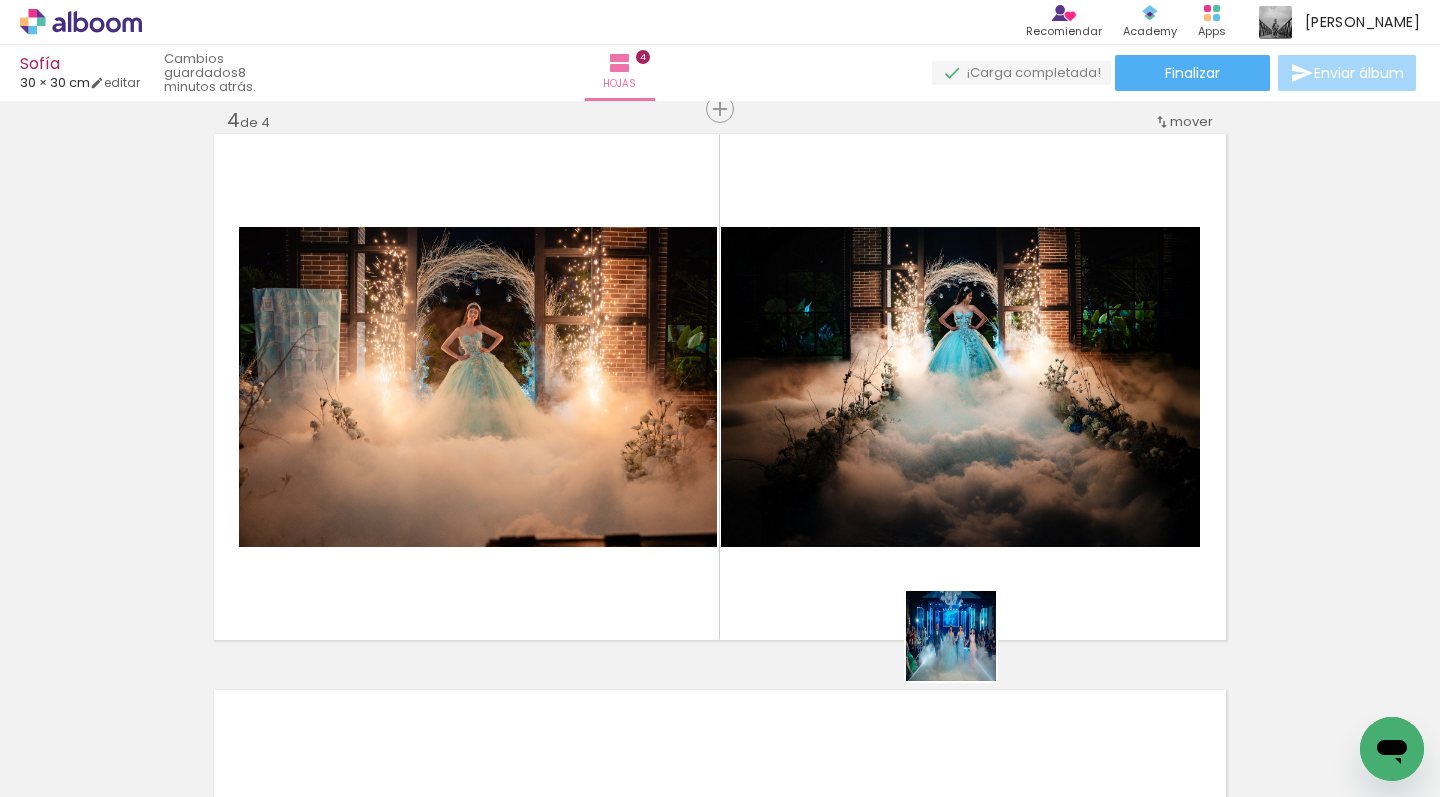 drag, startPoint x: 966, startPoint y: 651, endPoint x: 991, endPoint y: 601, distance: 55.9017 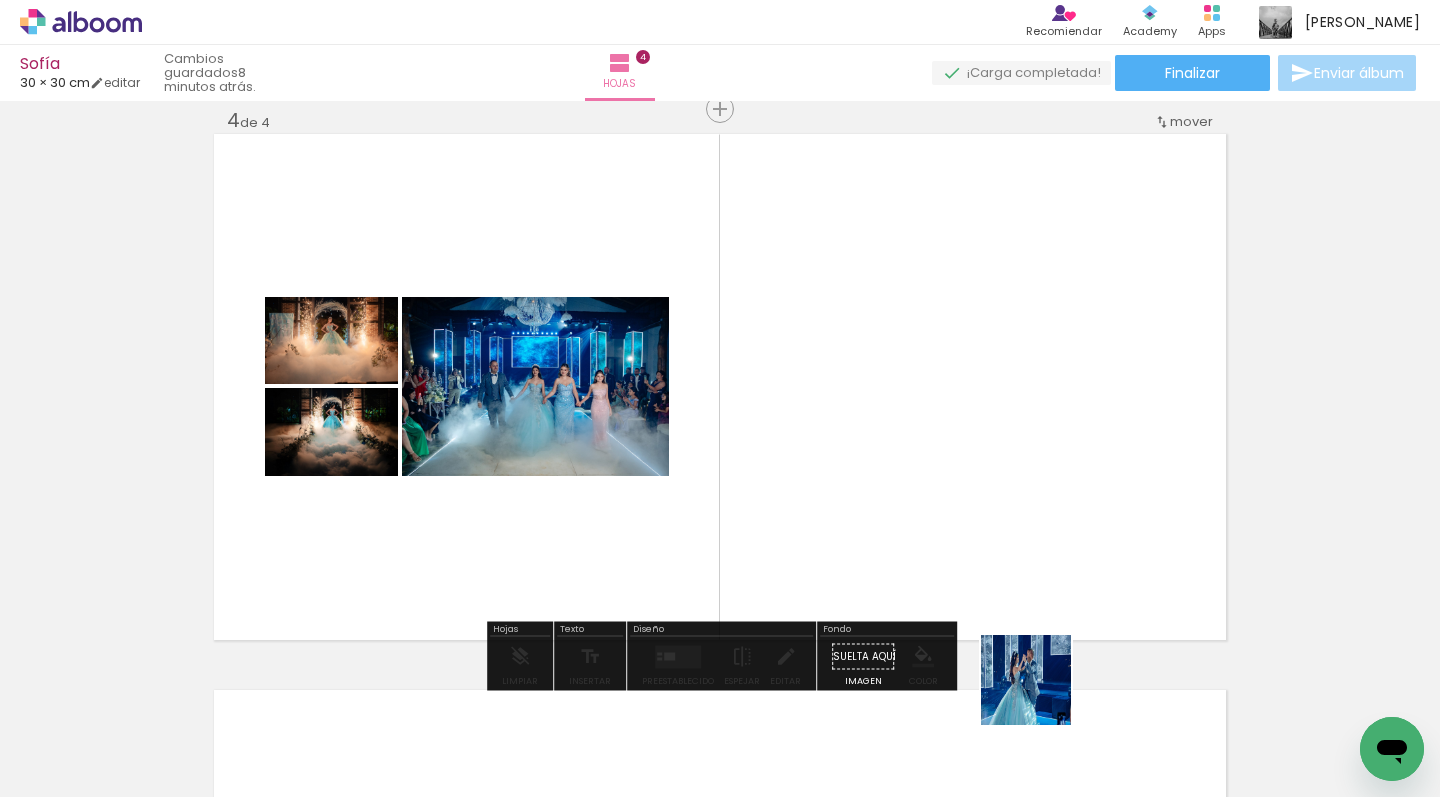 drag, startPoint x: 1041, startPoint y: 695, endPoint x: 1073, endPoint y: 507, distance: 190.70396 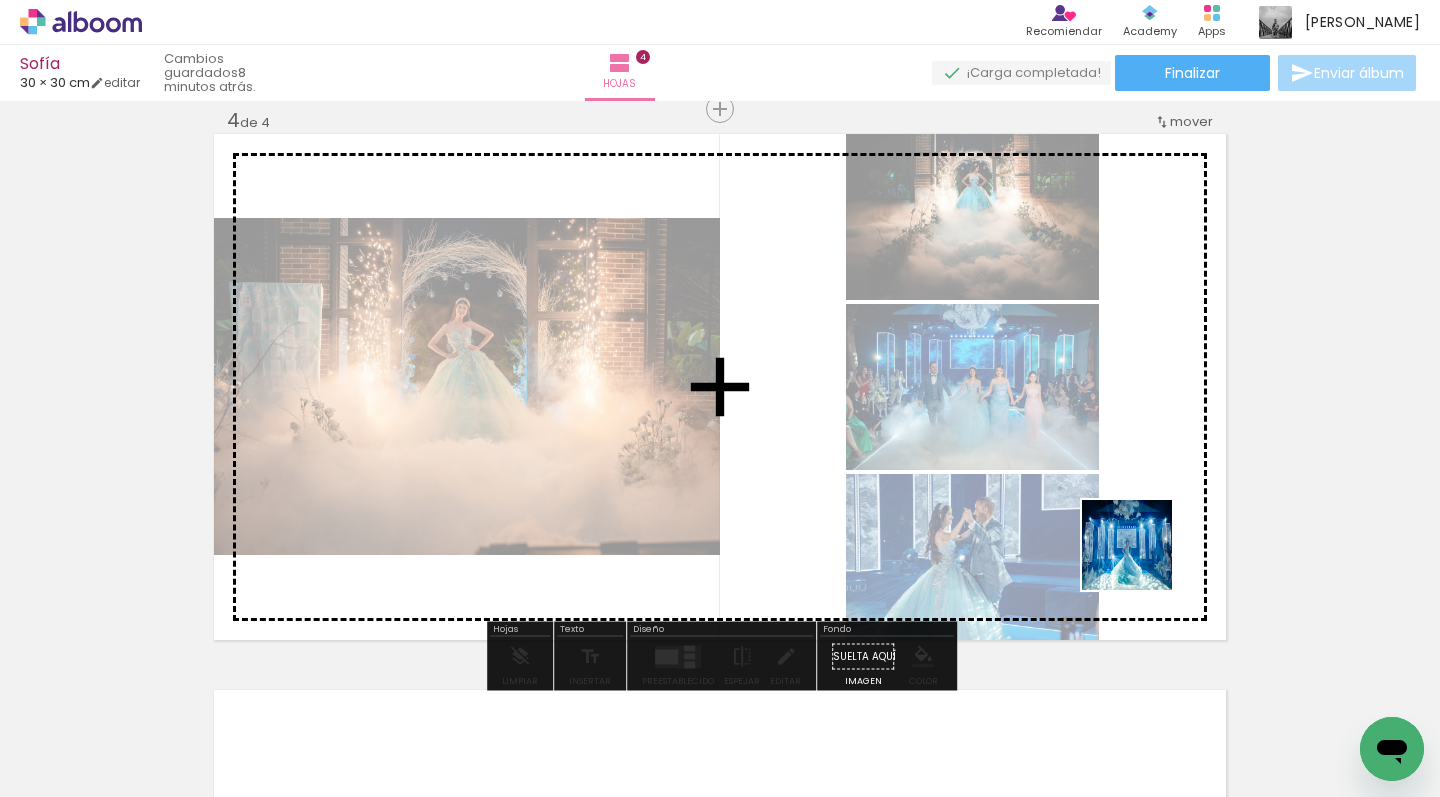 drag, startPoint x: 1142, startPoint y: 560, endPoint x: 1189, endPoint y: 668, distance: 117.7837 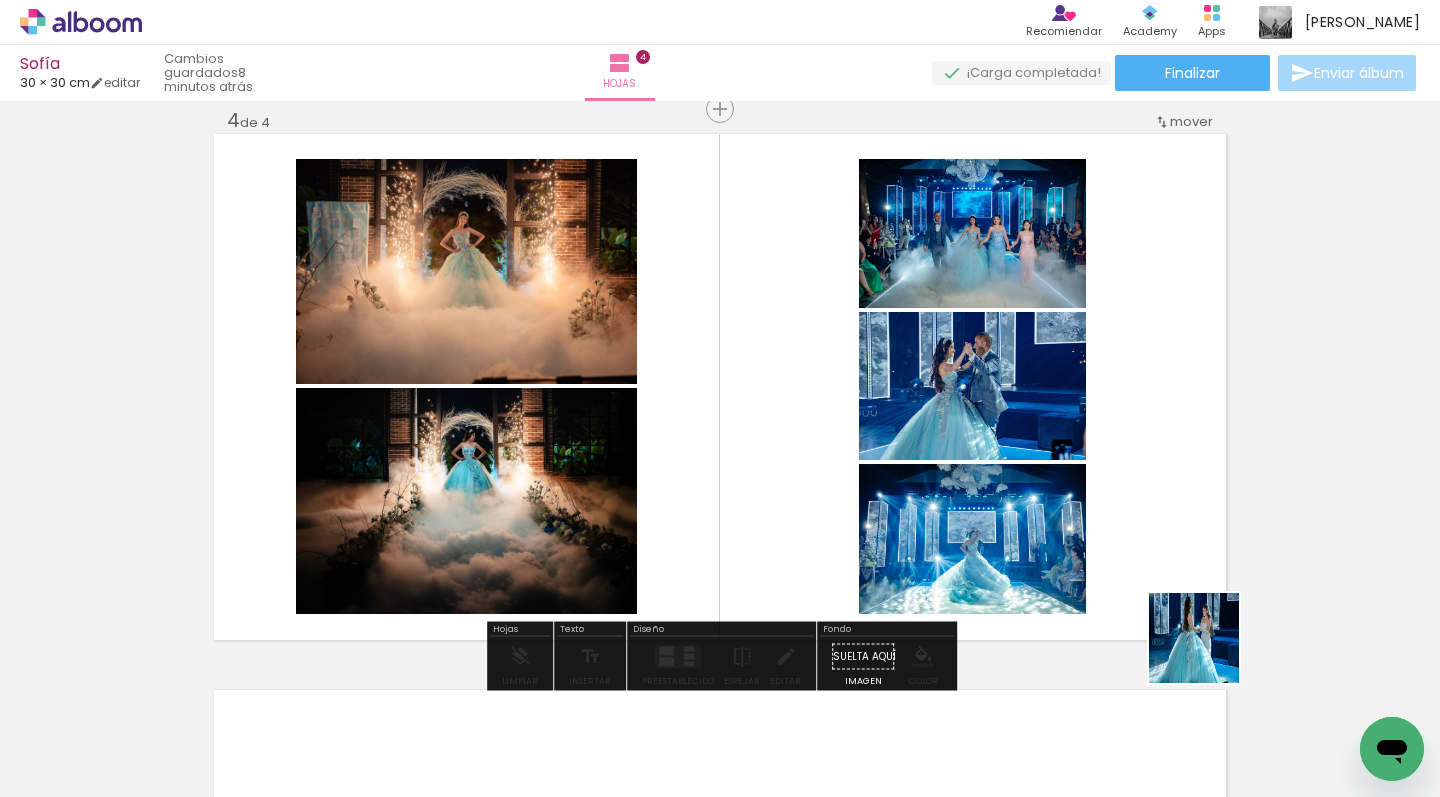 drag, startPoint x: 1247, startPoint y: 701, endPoint x: 1074, endPoint y: 534, distance: 240.45374 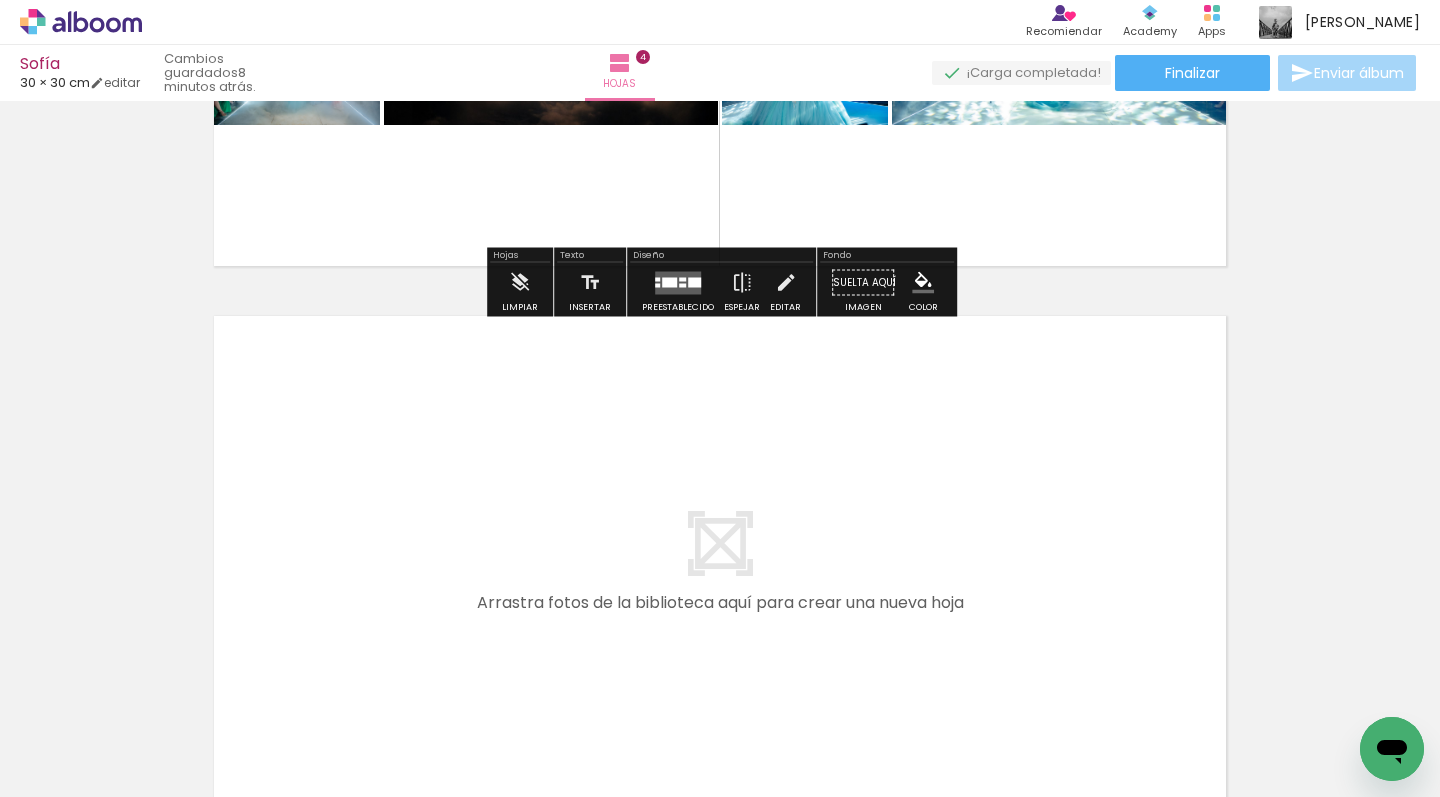 scroll, scrollTop: 2218, scrollLeft: 0, axis: vertical 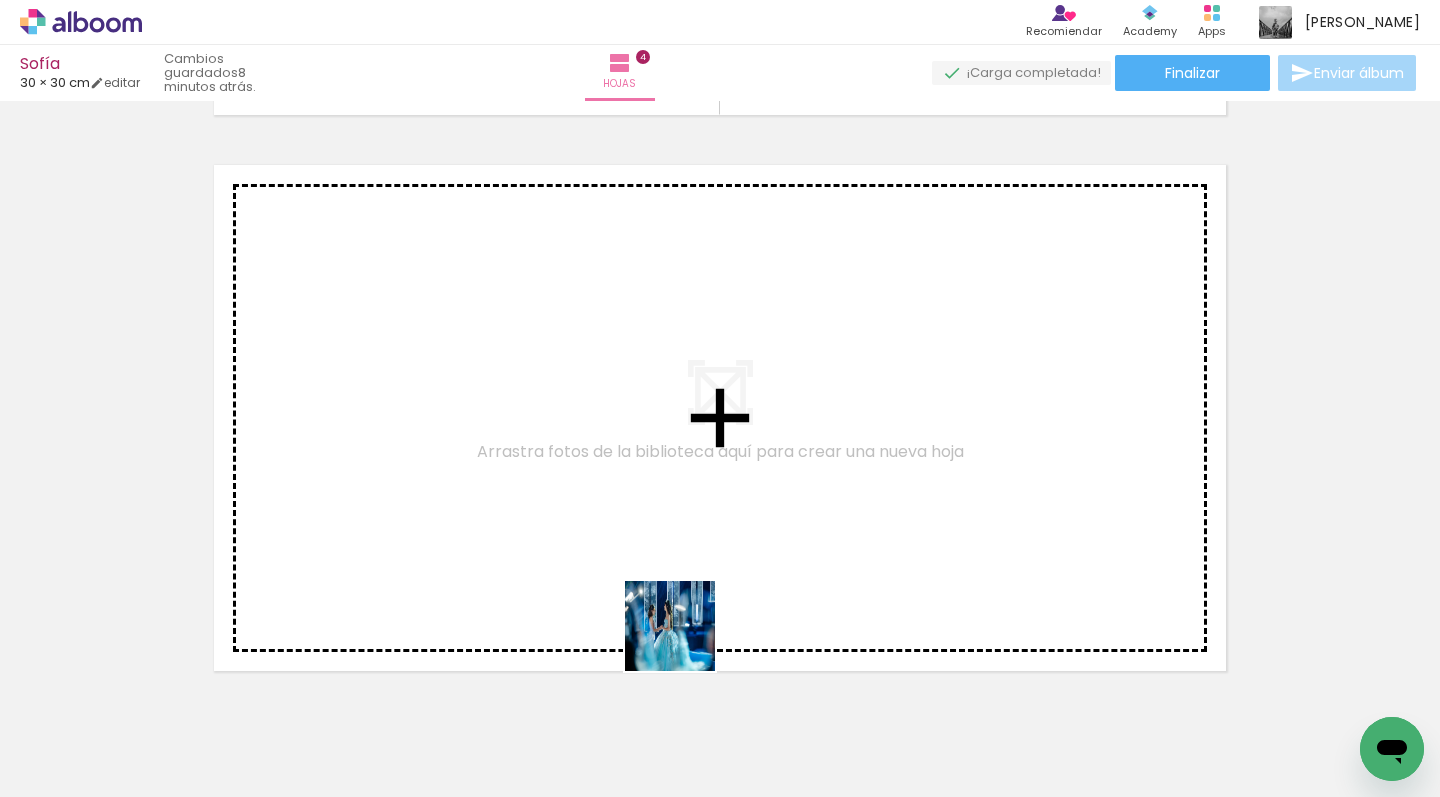 drag, startPoint x: 685, startPoint y: 641, endPoint x: 786, endPoint y: 494, distance: 178.35358 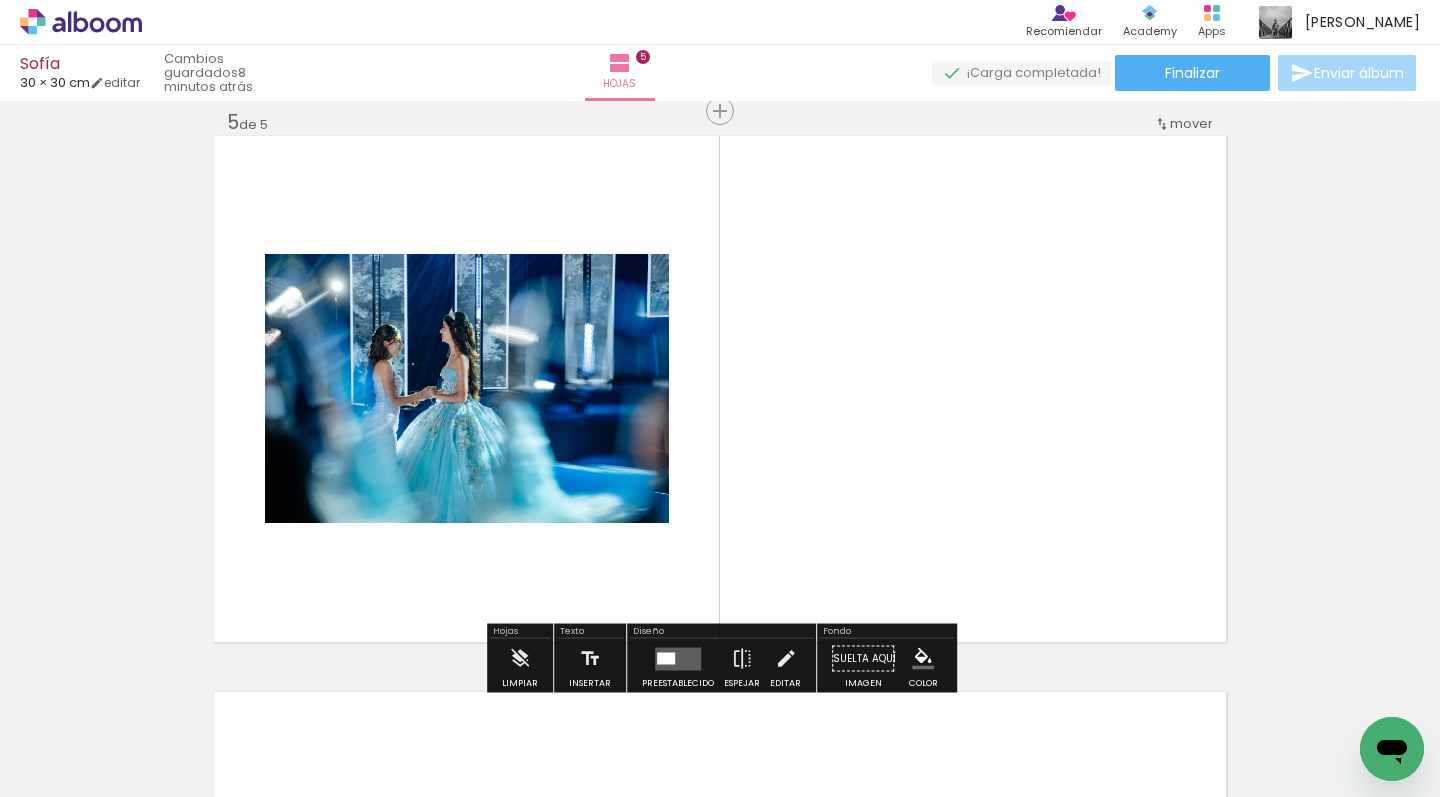 scroll, scrollTop: 2249, scrollLeft: 0, axis: vertical 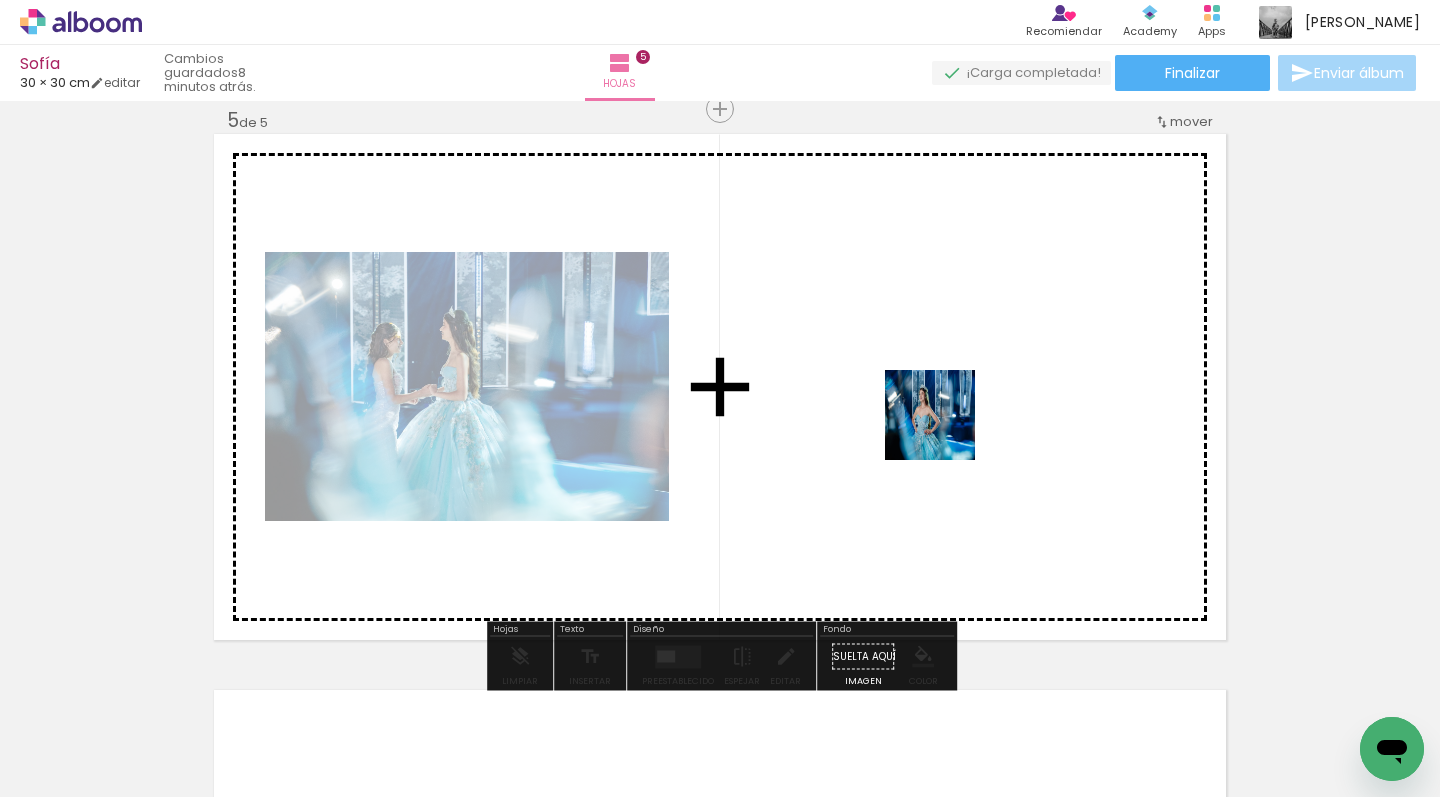 click at bounding box center (720, 398) 